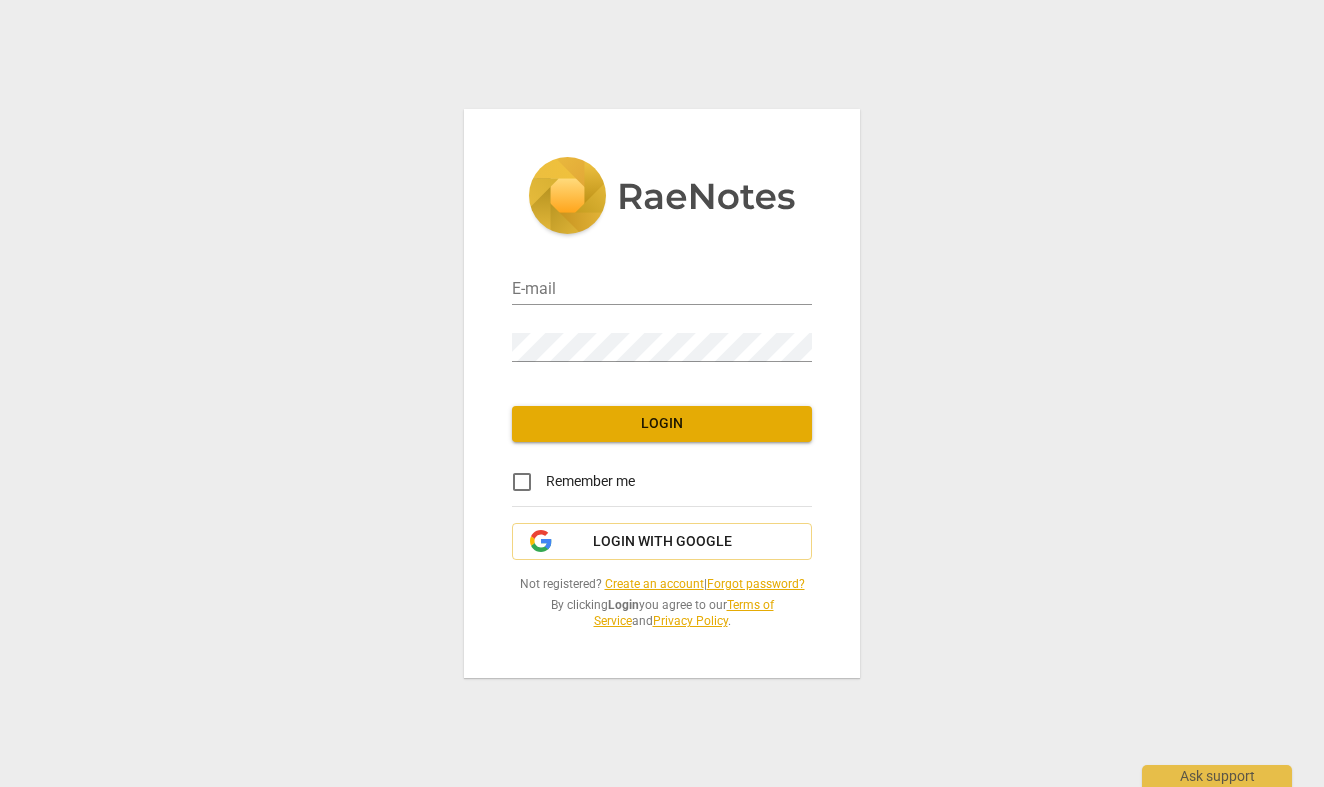 scroll, scrollTop: 0, scrollLeft: 0, axis: both 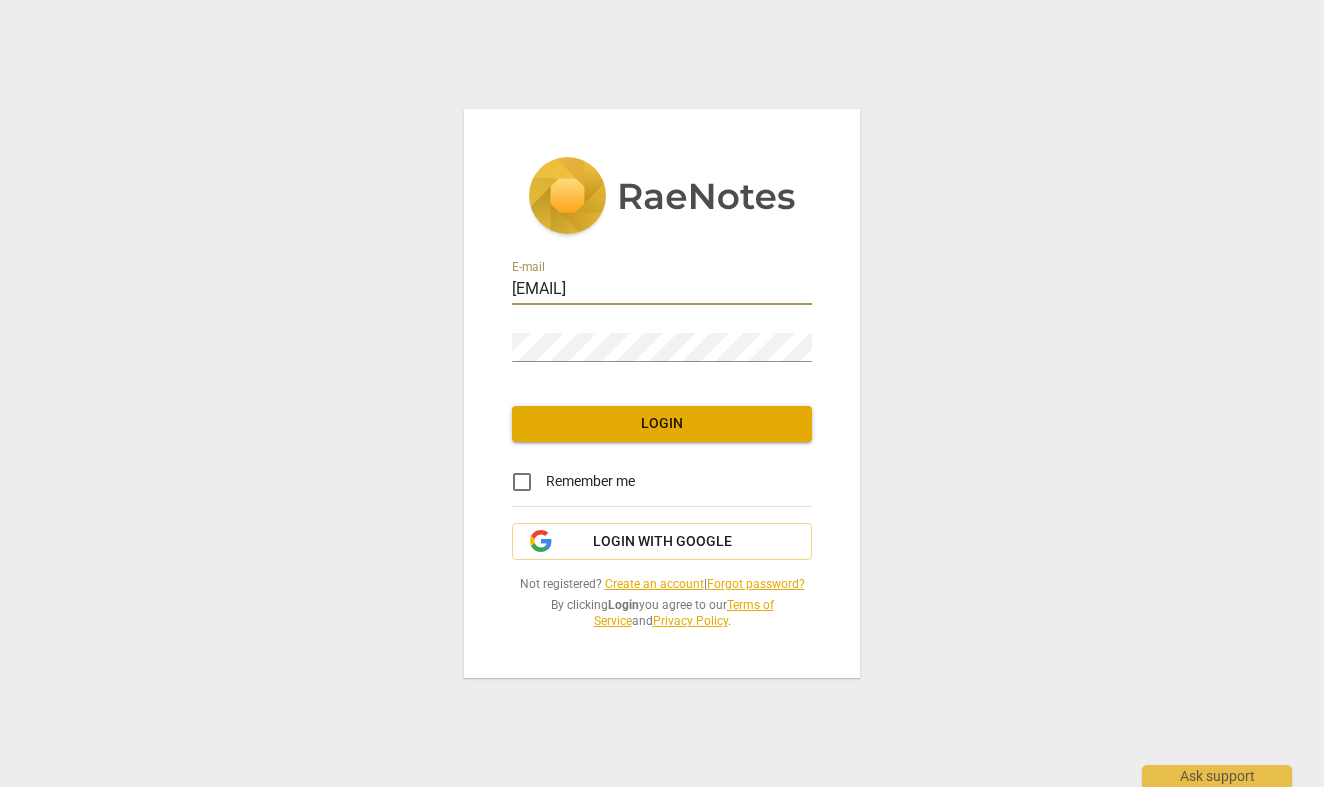 type on "[EMAIL]" 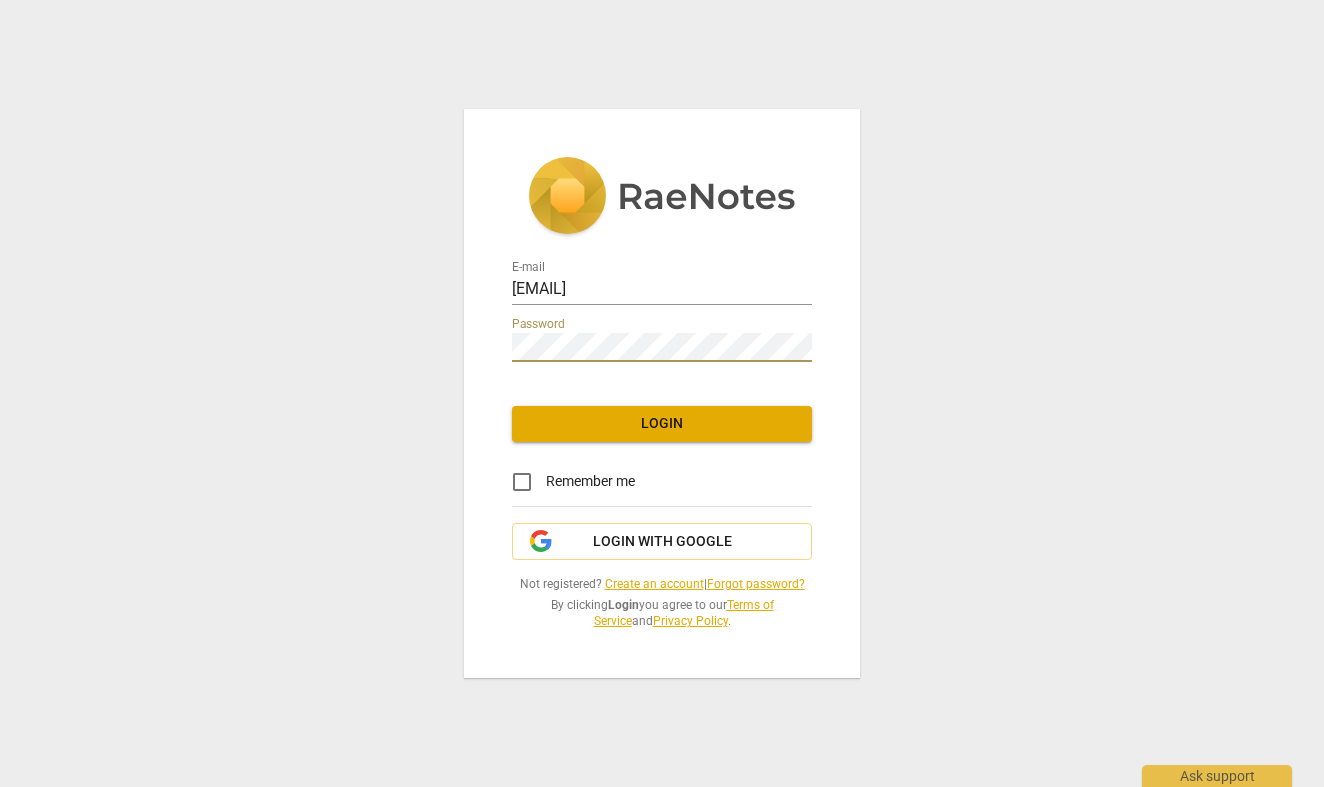 click on "E-mail [EMAIL] Password Login Remember me Login with Google Not registered?   Create an account    |    Forgot password? By clicking  Login  you agree to our  Terms of Service  and  Privacy Policy ." at bounding box center (662, 393) 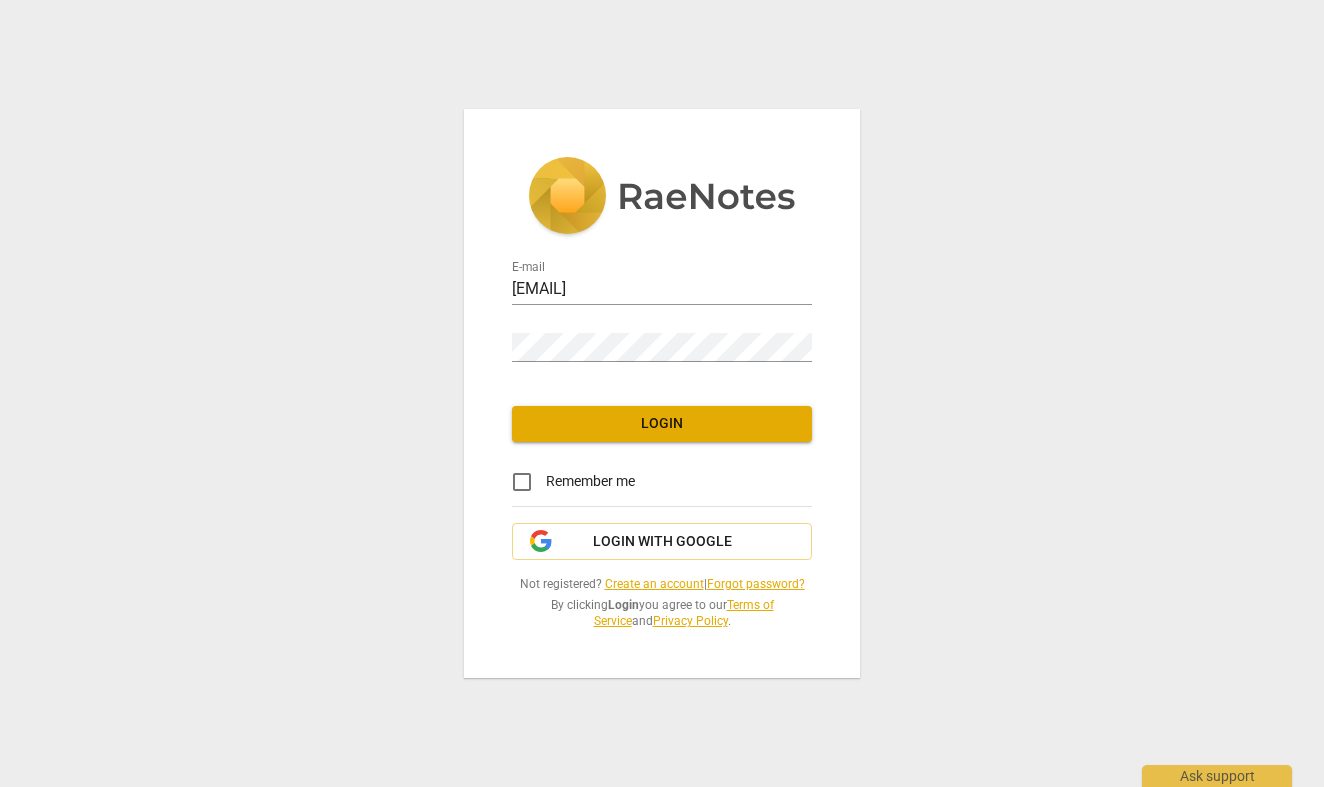 click on "Forgot password?" at bounding box center [756, 584] 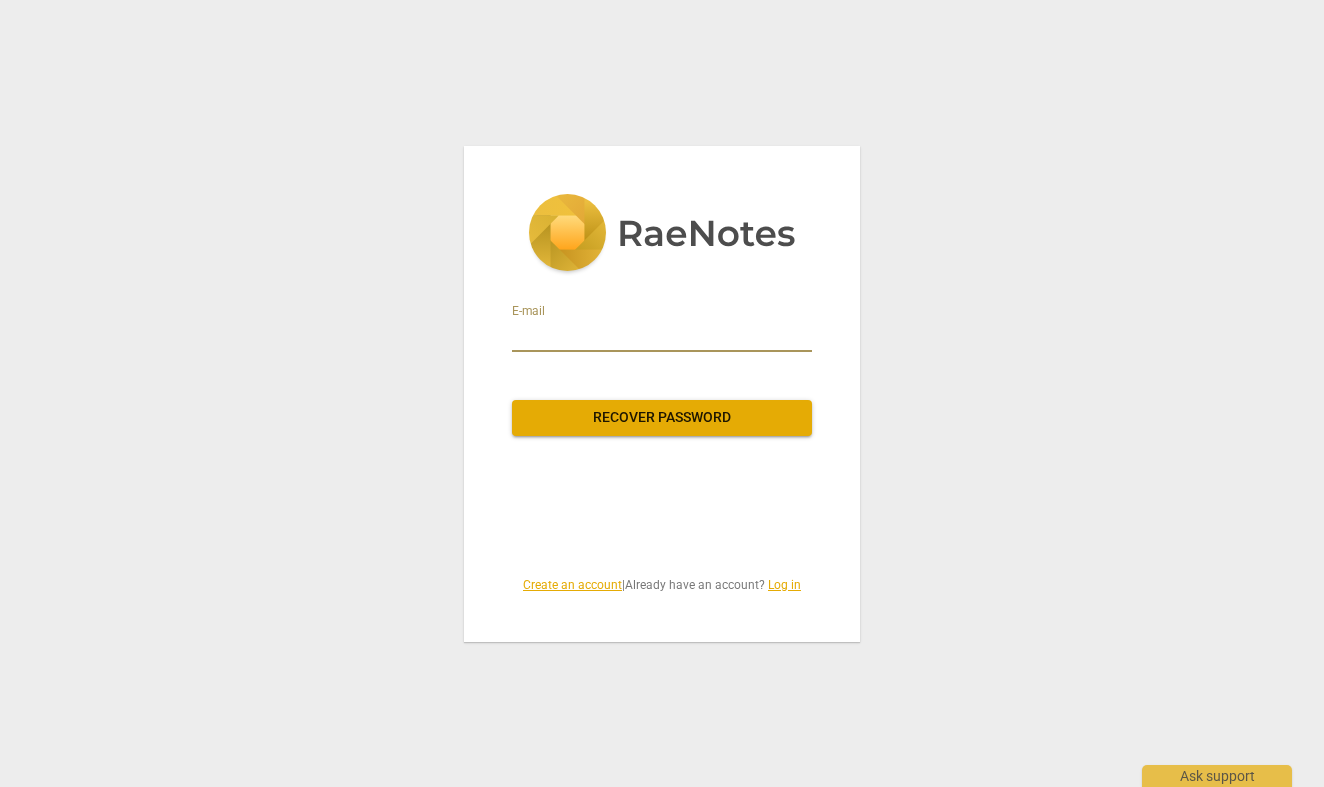 click at bounding box center [662, 336] 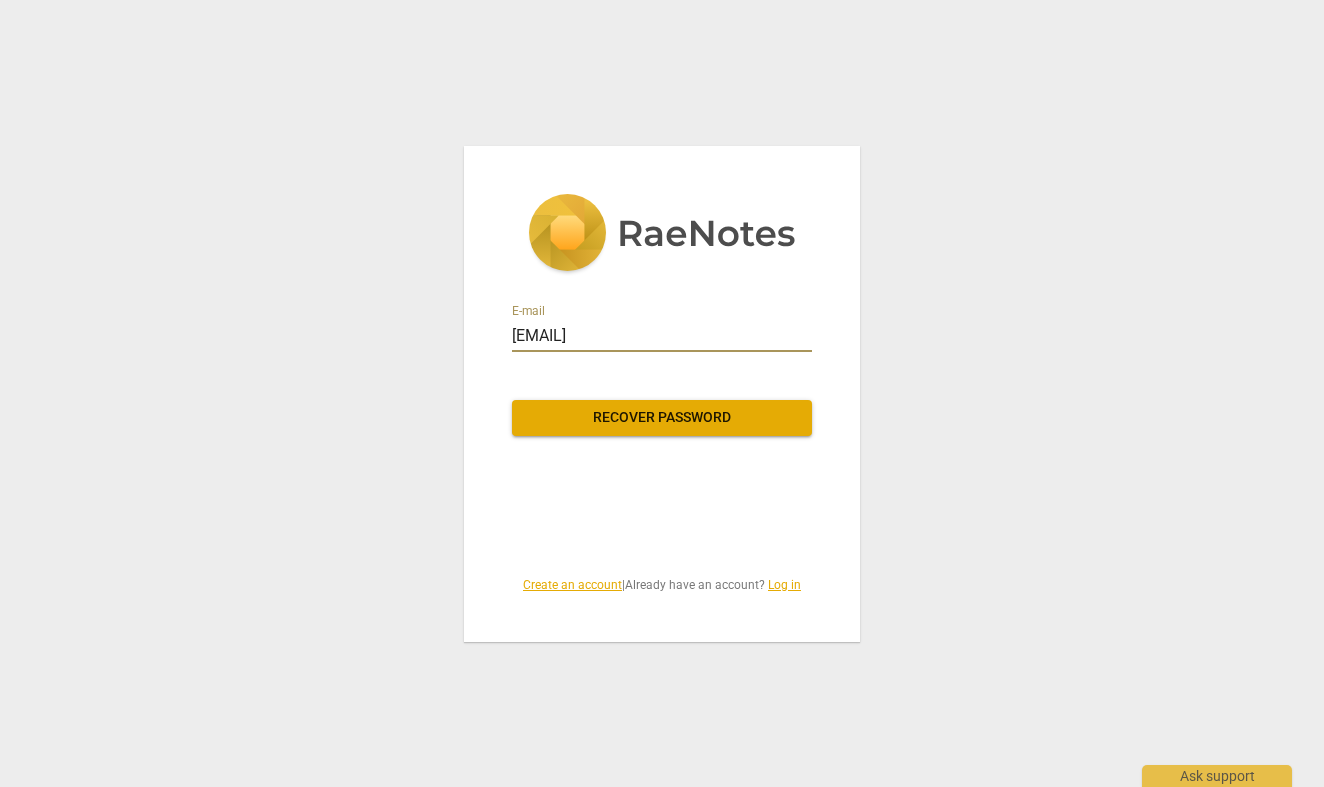 type on "[EMAIL]" 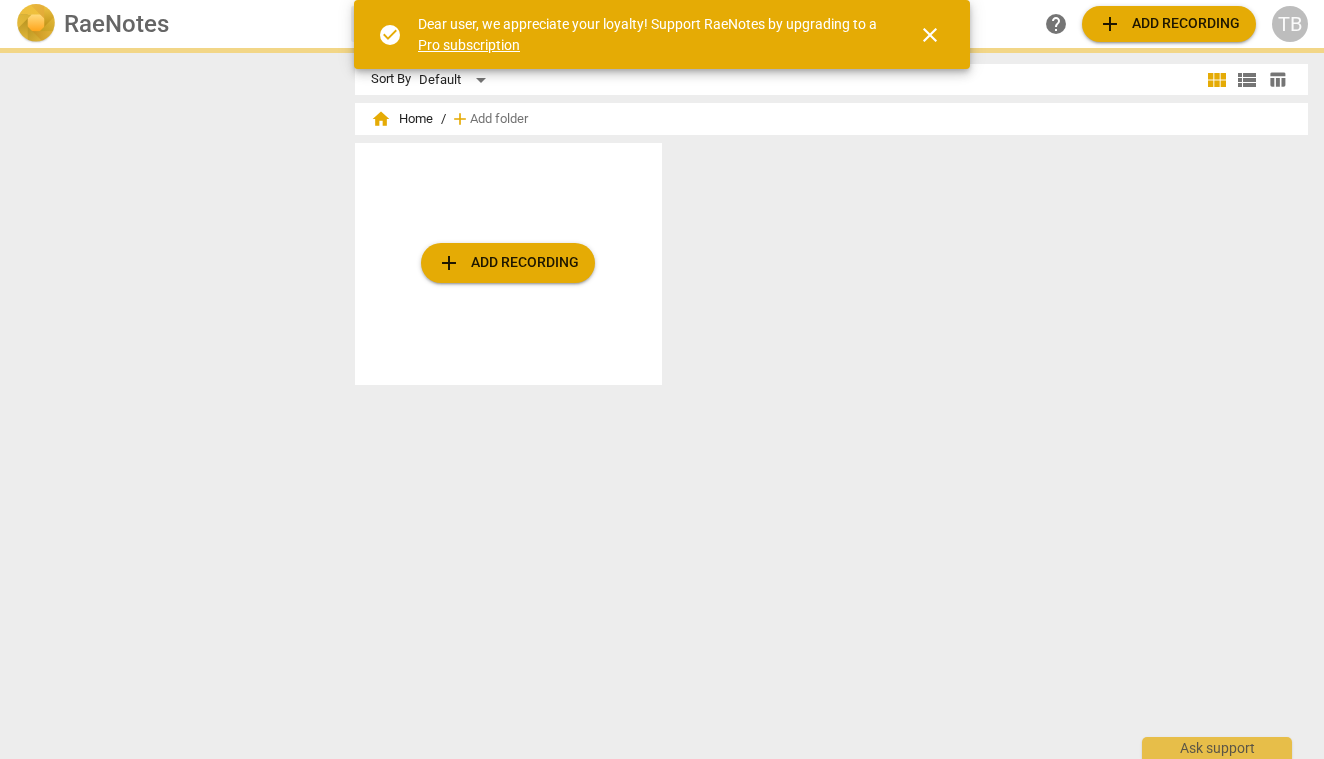 scroll, scrollTop: 0, scrollLeft: 0, axis: both 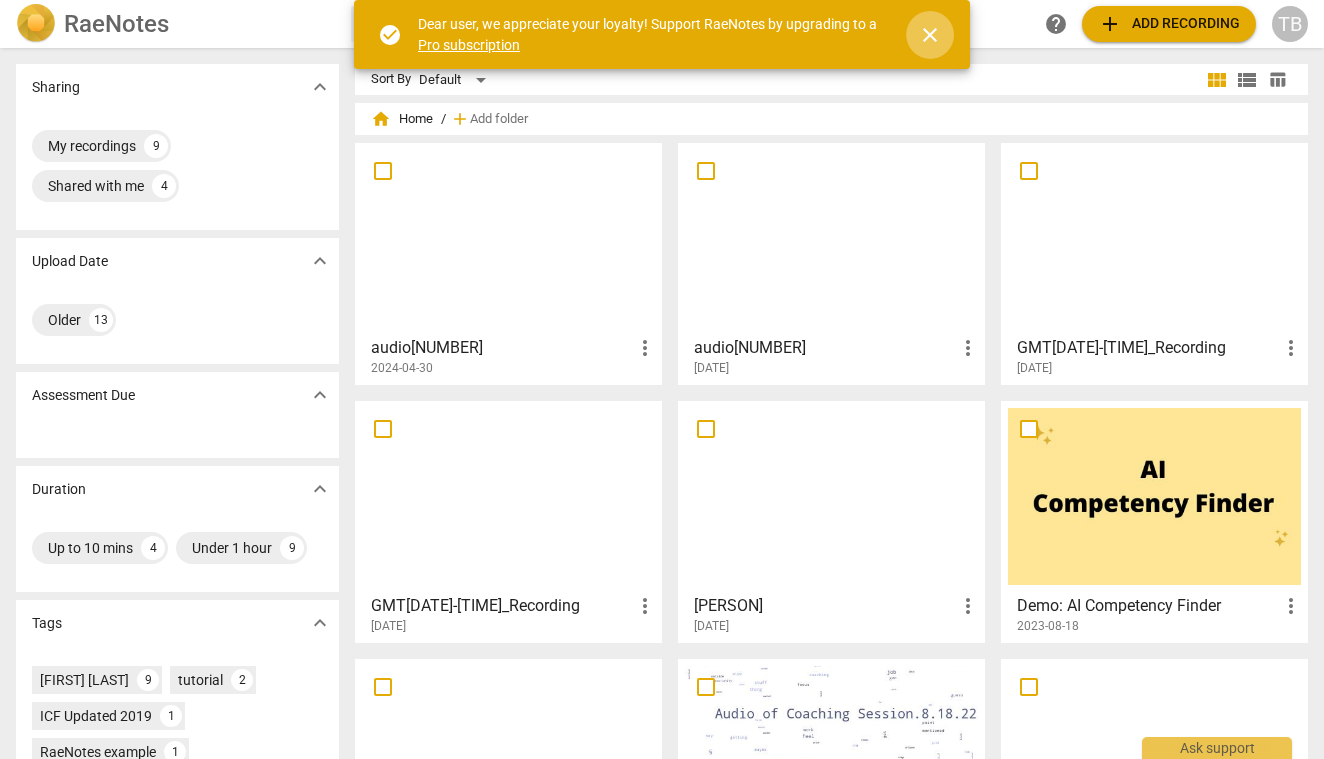 click on "close" at bounding box center [930, 35] 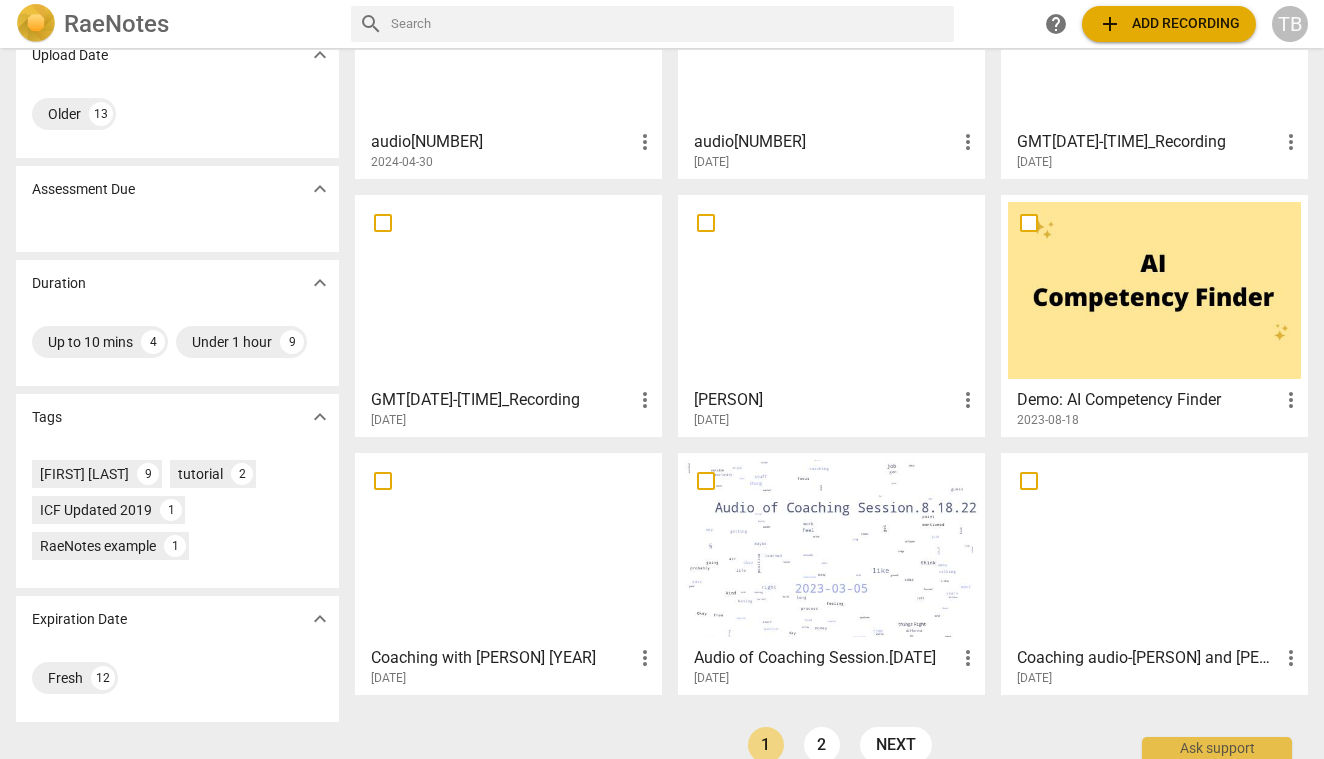 scroll, scrollTop: 211, scrollLeft: 0, axis: vertical 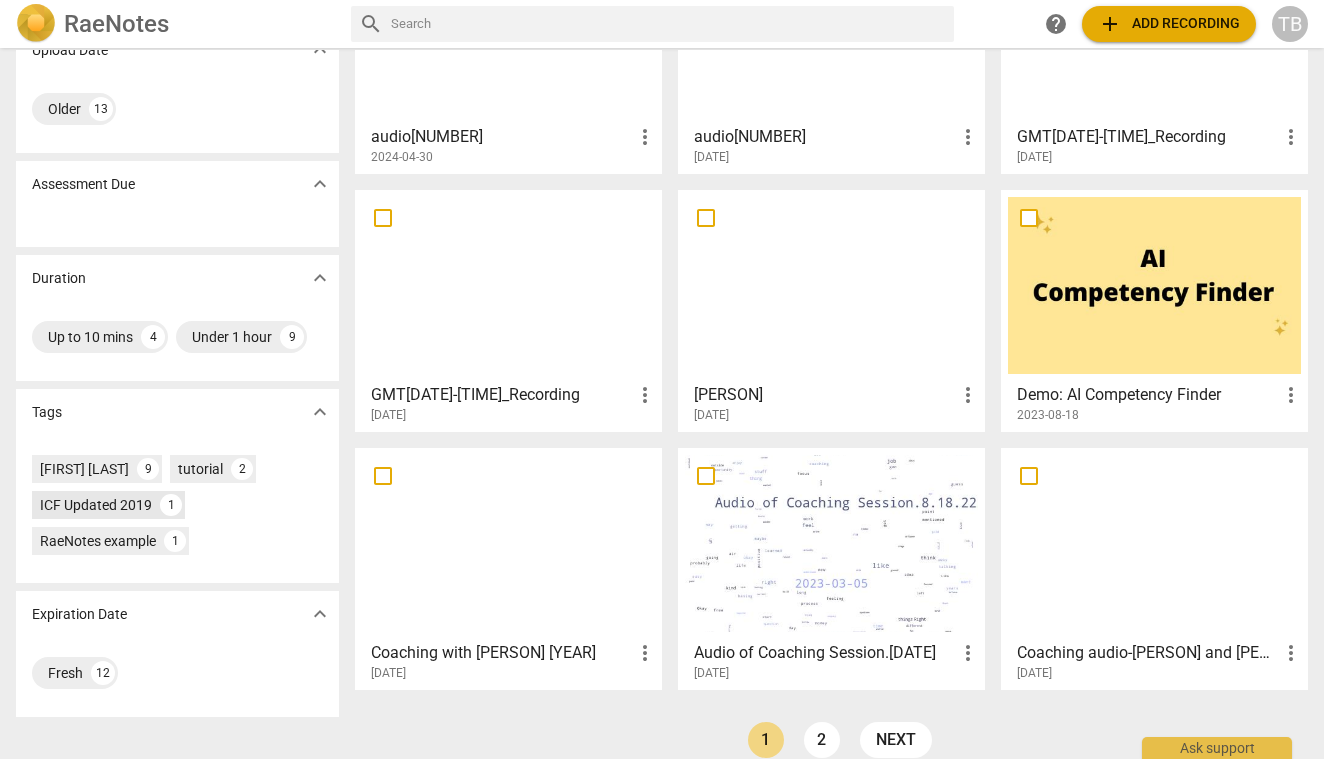click on "ICF Updated 2019" at bounding box center [96, 505] 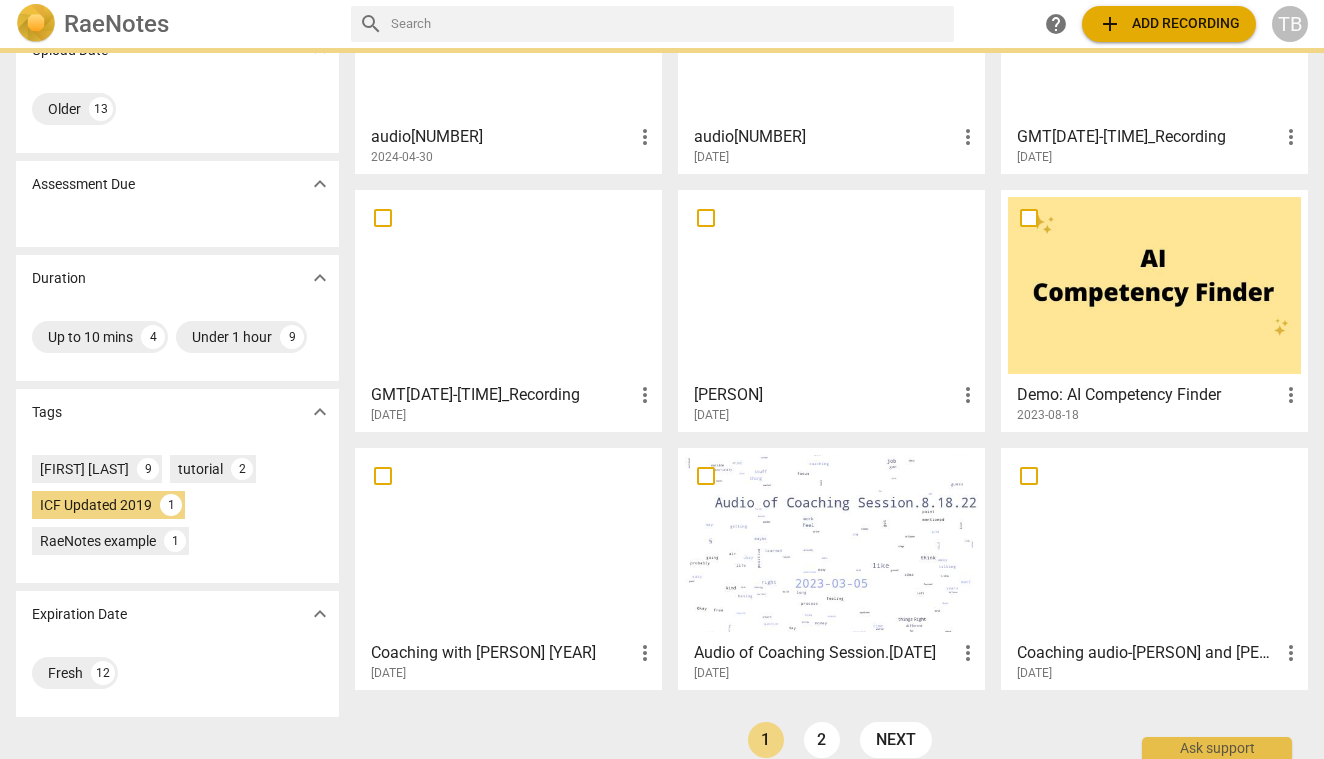 scroll, scrollTop: 0, scrollLeft: 0, axis: both 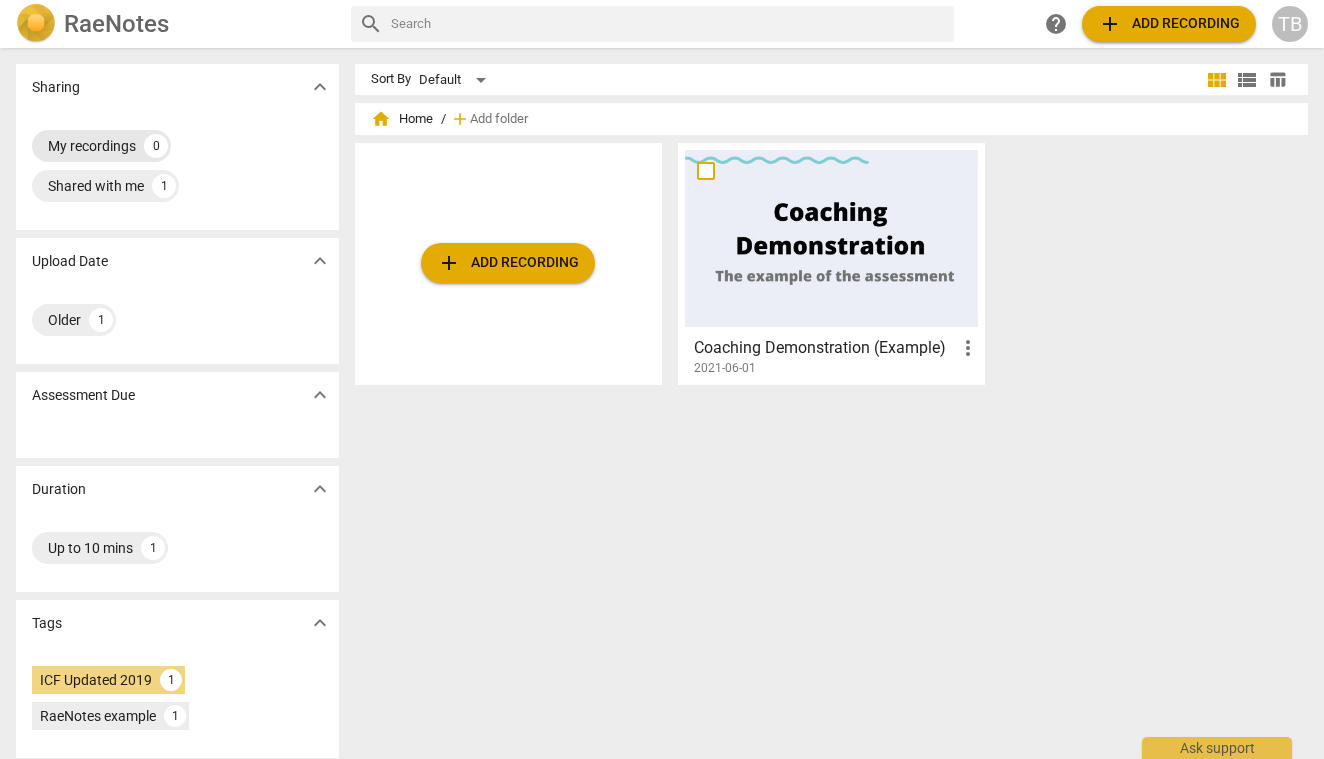click on "My recordings" at bounding box center (92, 146) 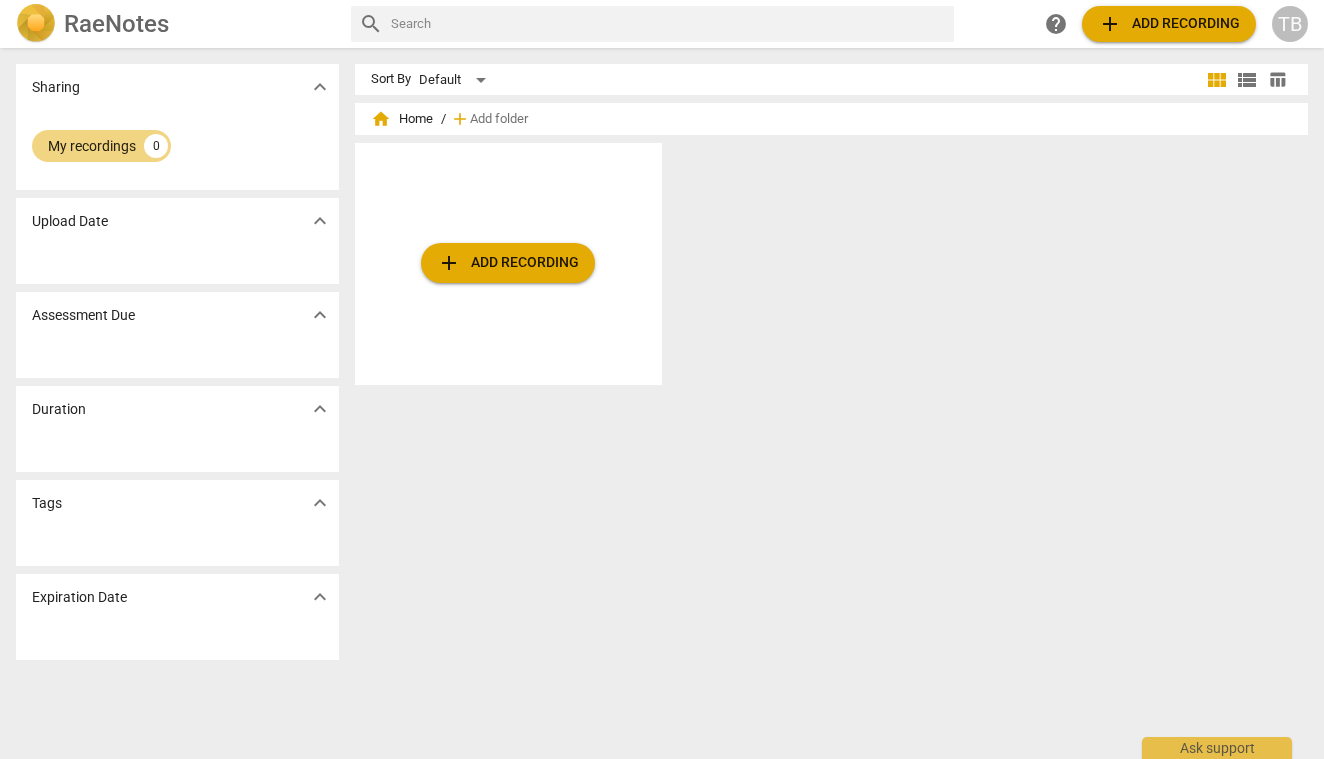 click on "RaeNotes" at bounding box center (116, 24) 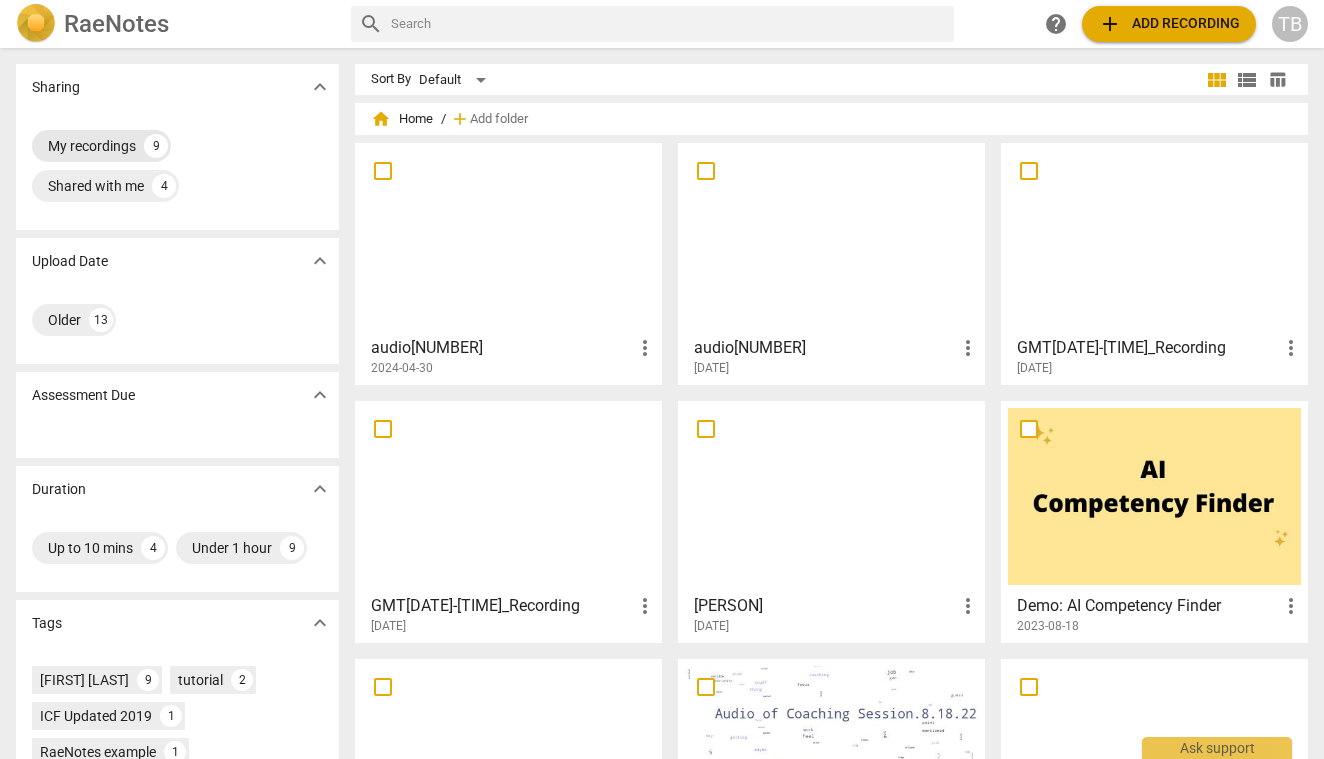 click on "My recordings" at bounding box center (92, 146) 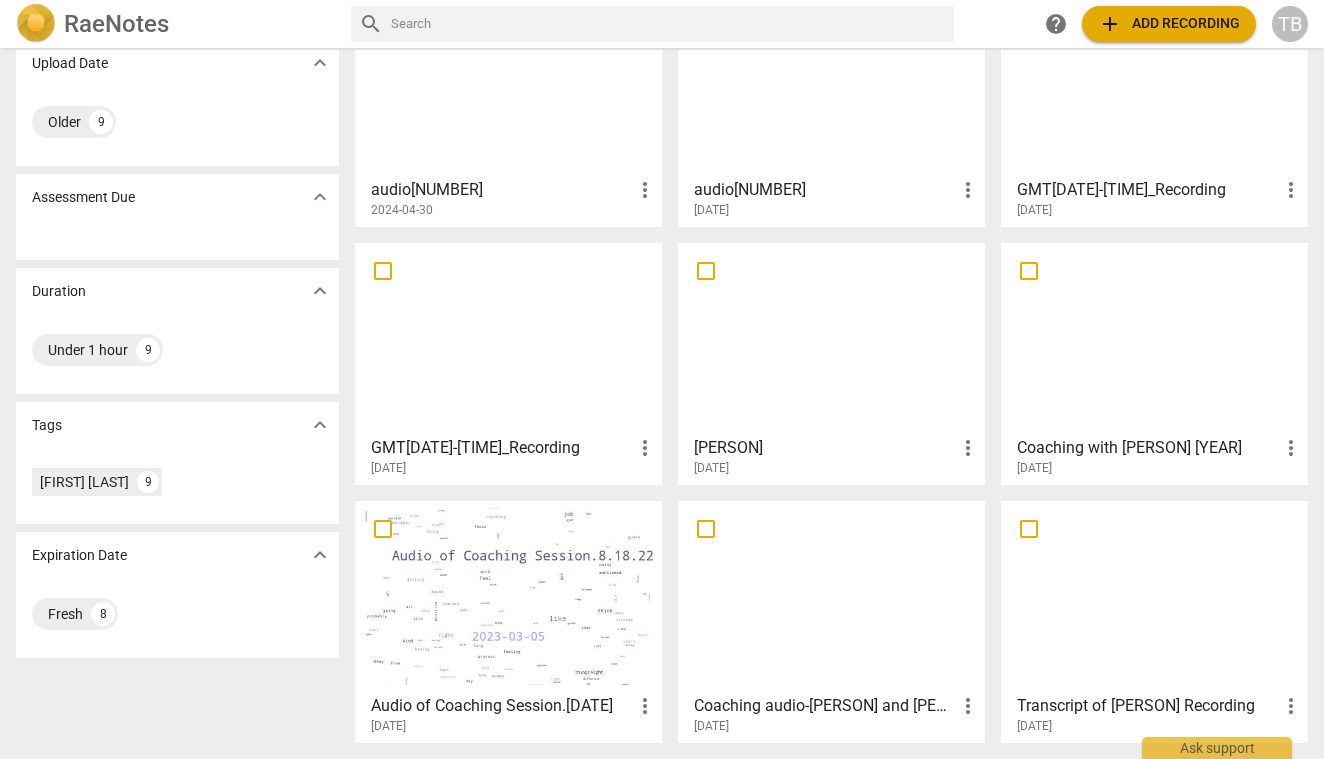 scroll, scrollTop: 158, scrollLeft: 0, axis: vertical 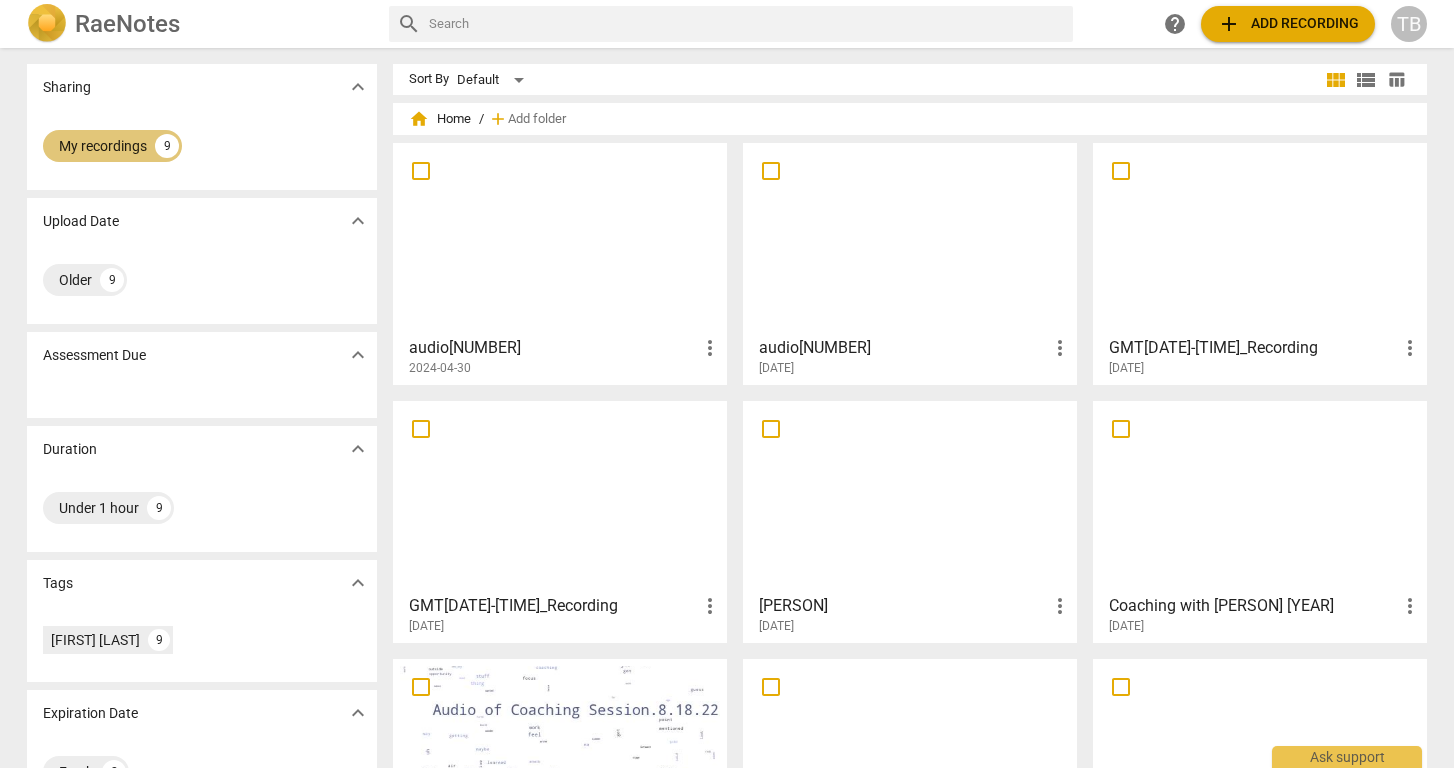 click on "My recordings" at bounding box center (103, 146) 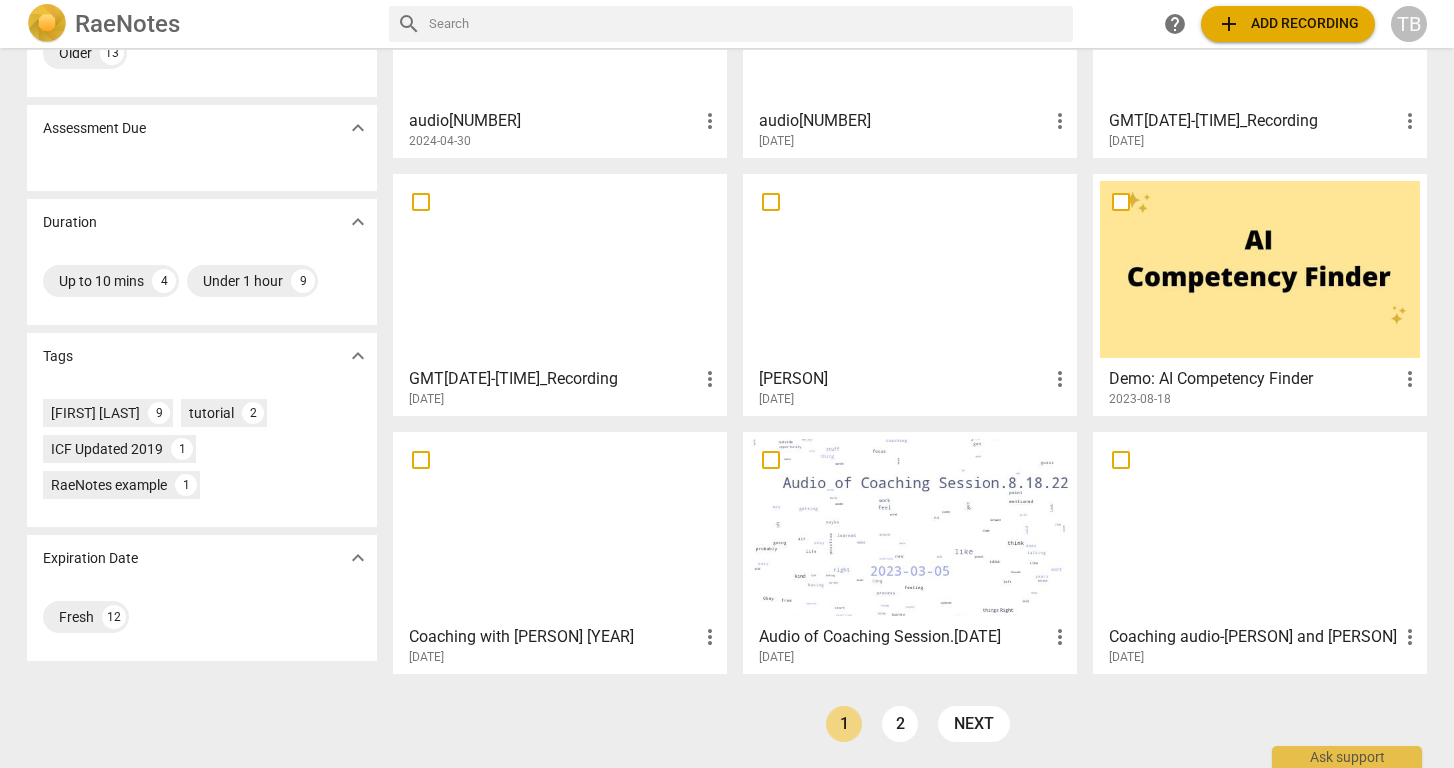 scroll, scrollTop: 227, scrollLeft: 0, axis: vertical 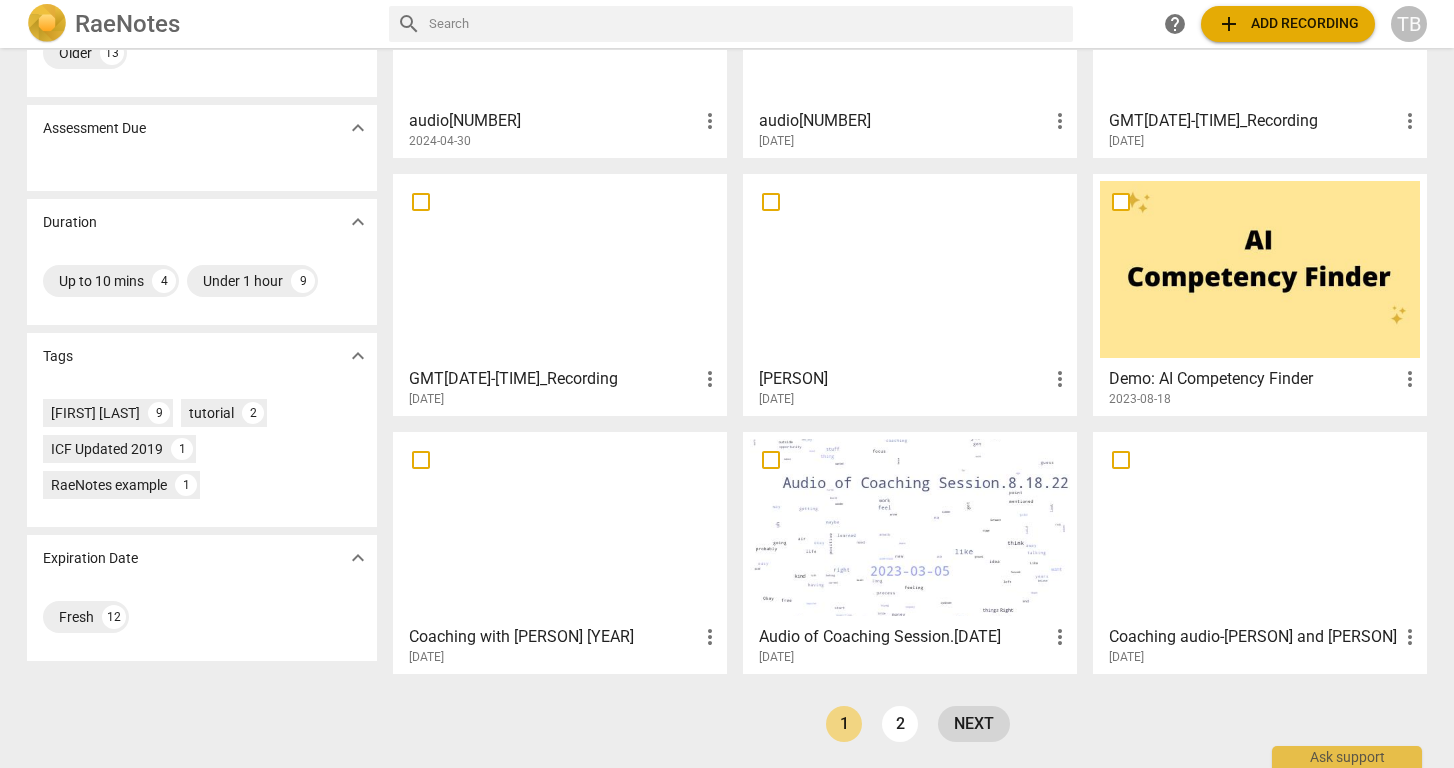 click on "next" at bounding box center (974, 724) 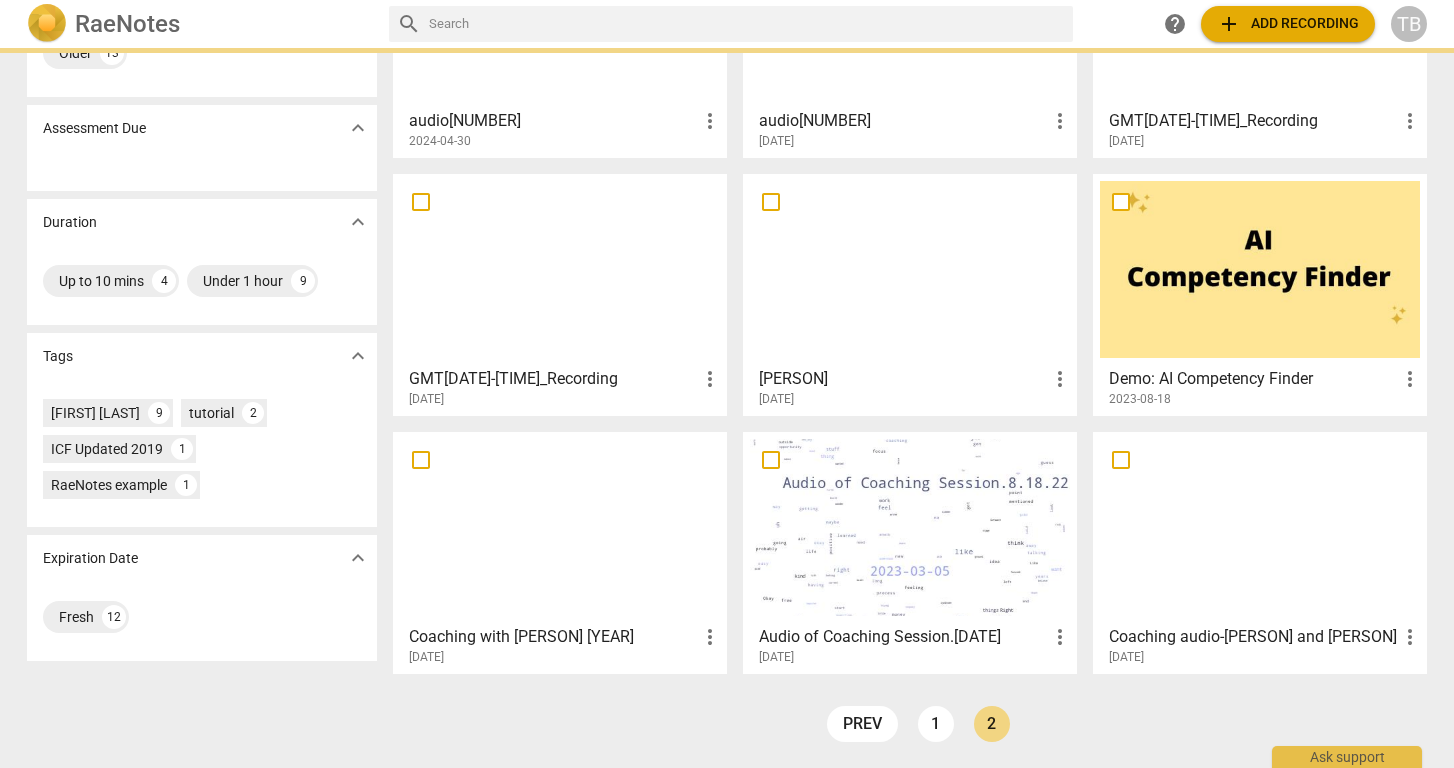 scroll, scrollTop: 0, scrollLeft: 0, axis: both 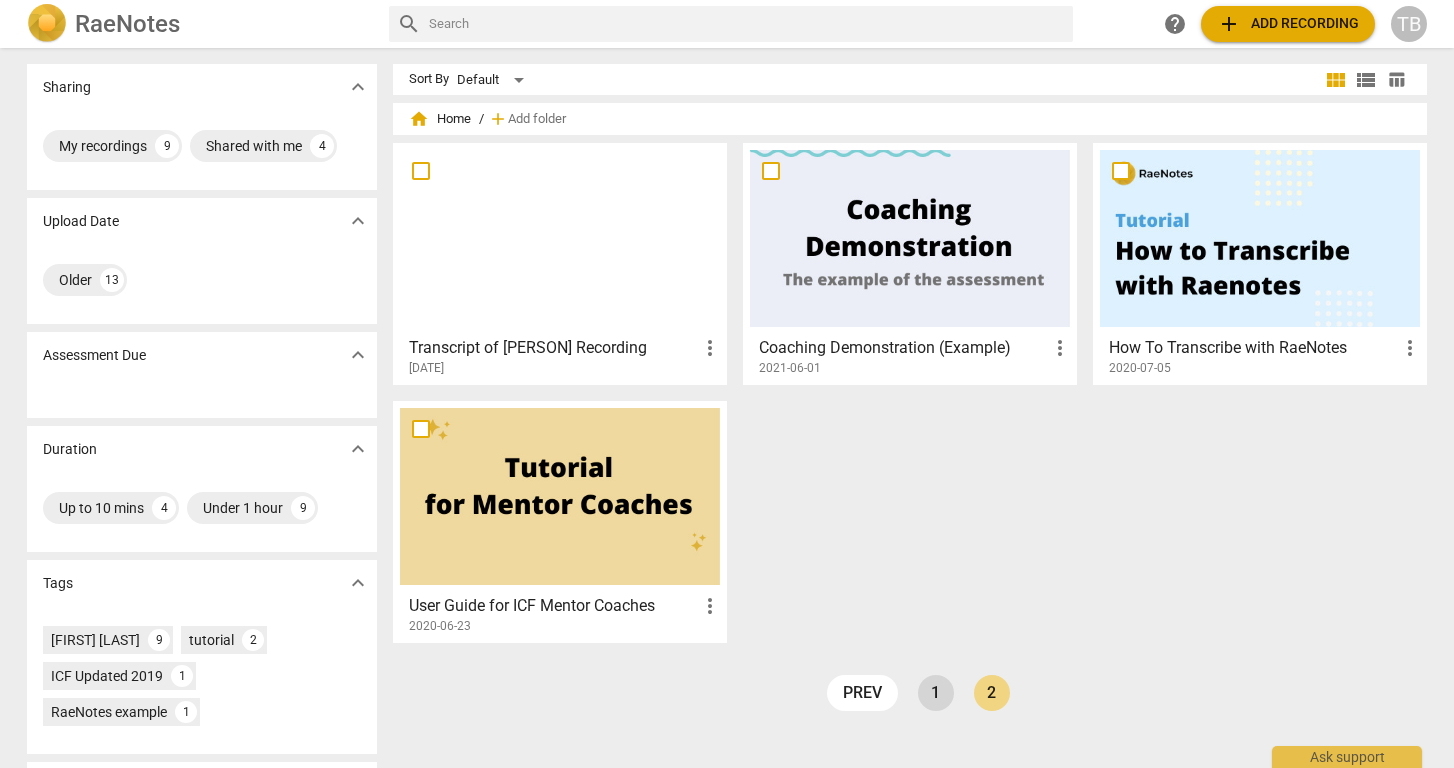 click on "1" at bounding box center (936, 693) 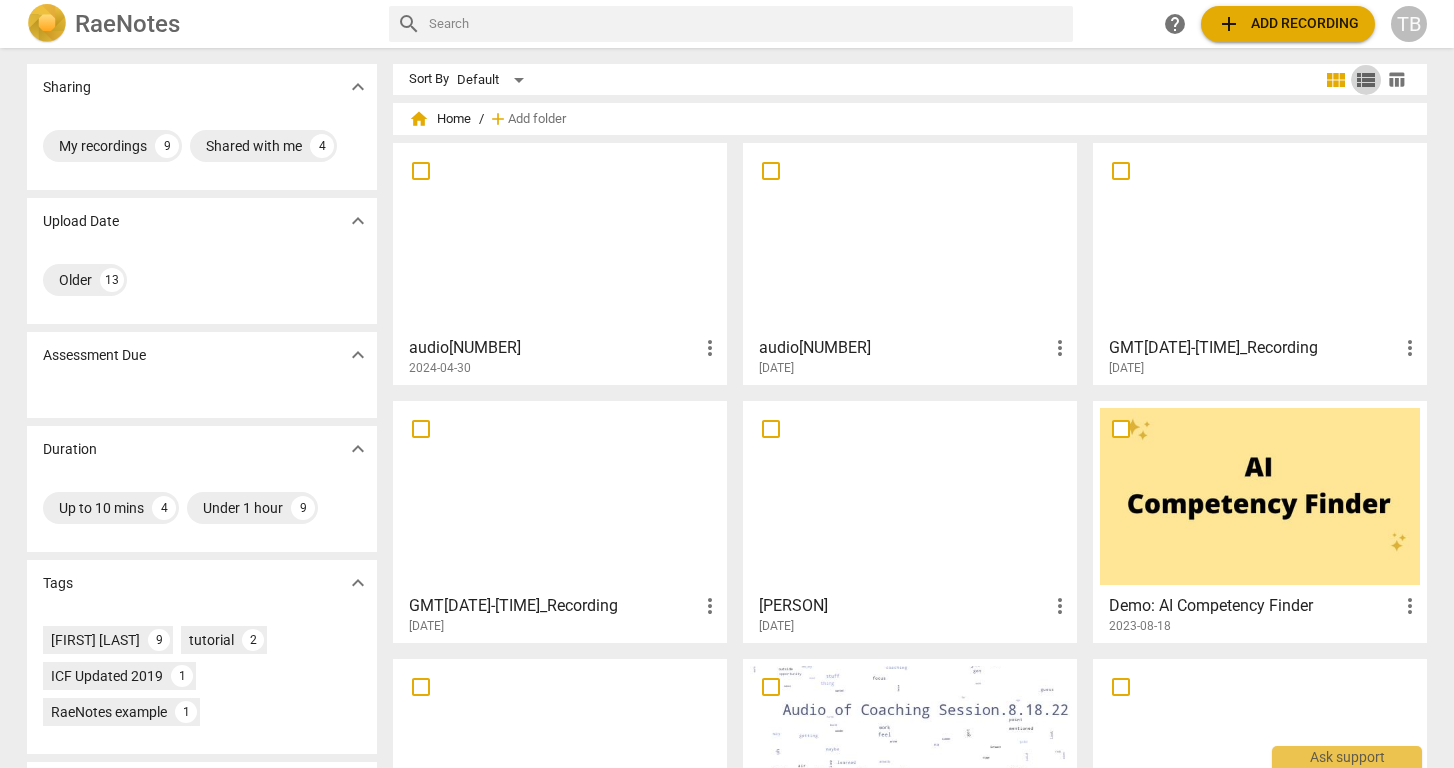 click on "view_list" at bounding box center [1366, 80] 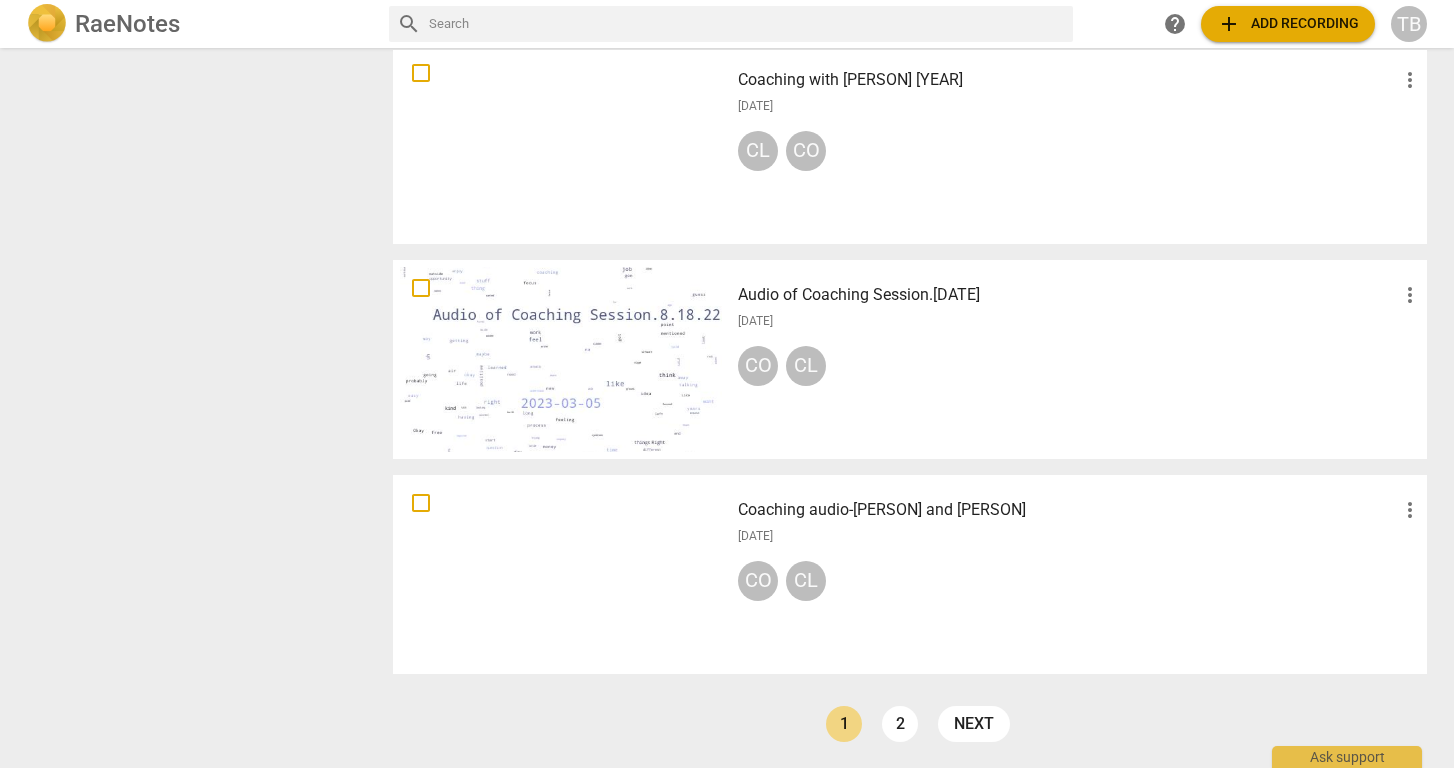 scroll, scrollTop: 1391, scrollLeft: 0, axis: vertical 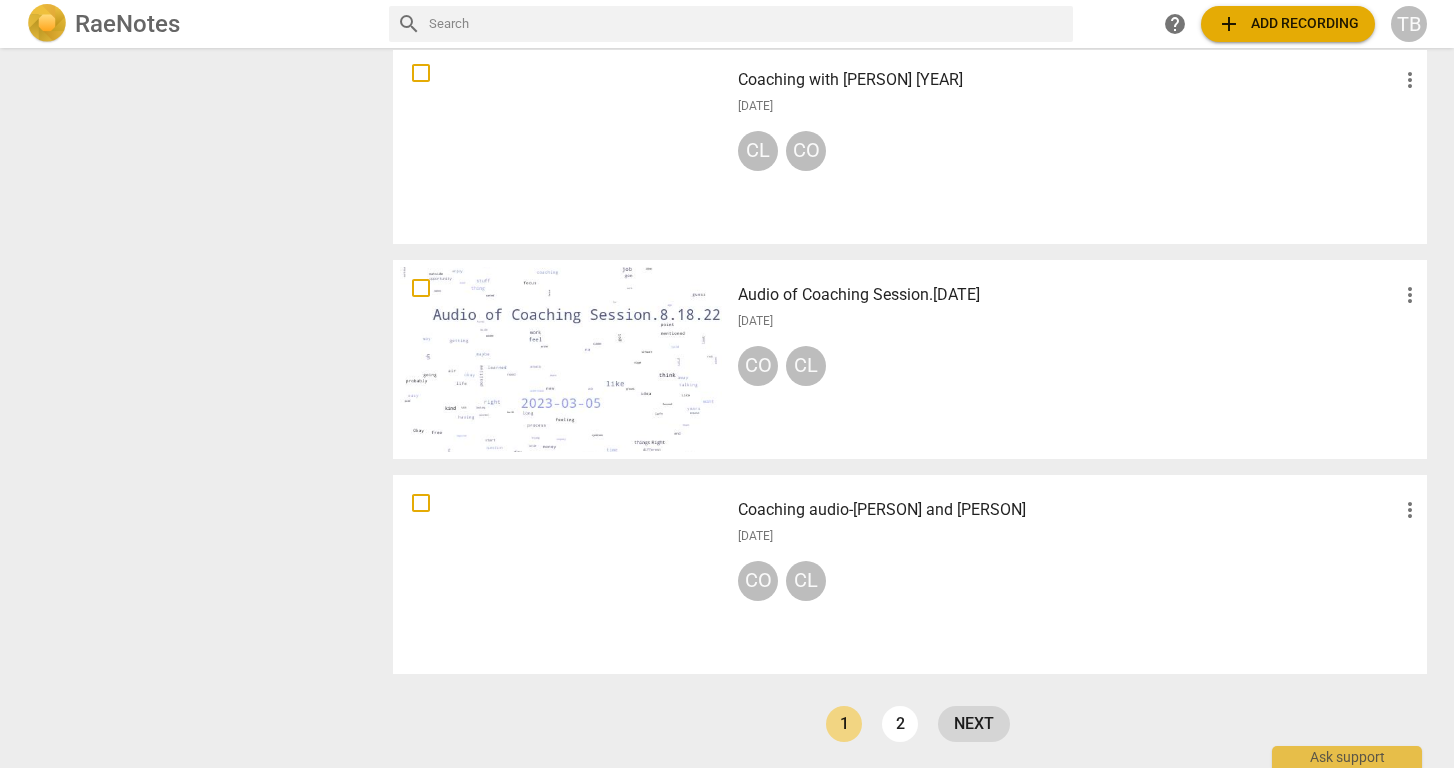click on "next" at bounding box center [974, 724] 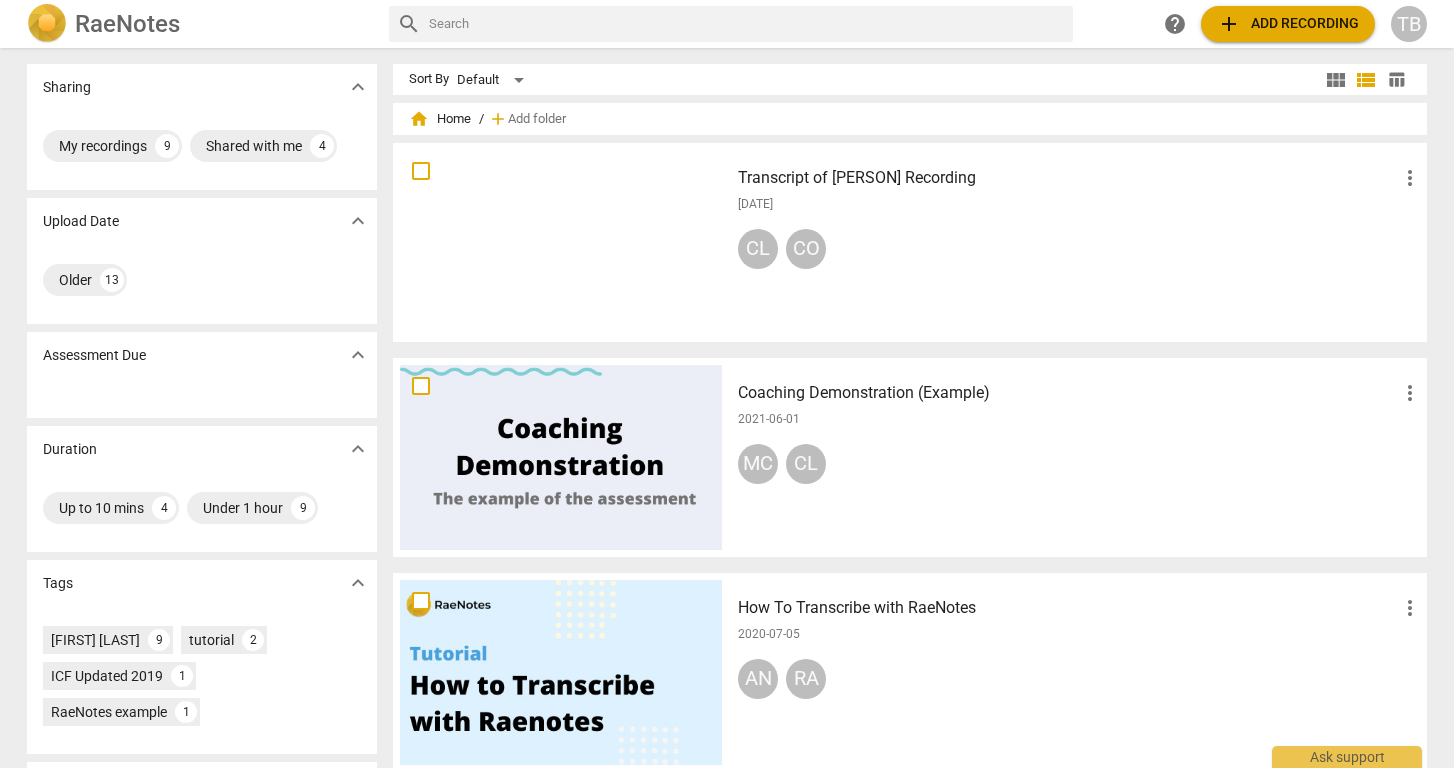 scroll, scrollTop: 0, scrollLeft: 0, axis: both 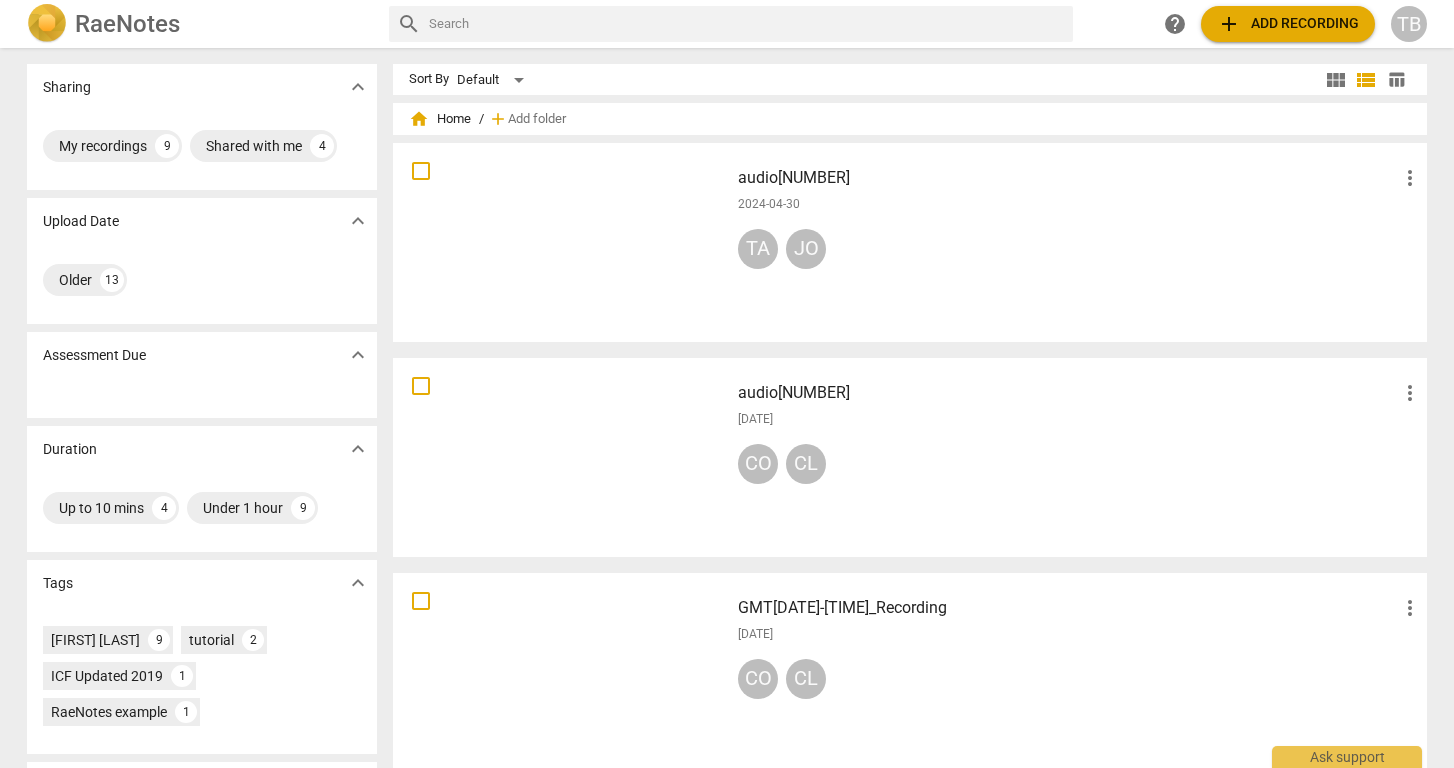 click on "TB" at bounding box center [1409, 24] 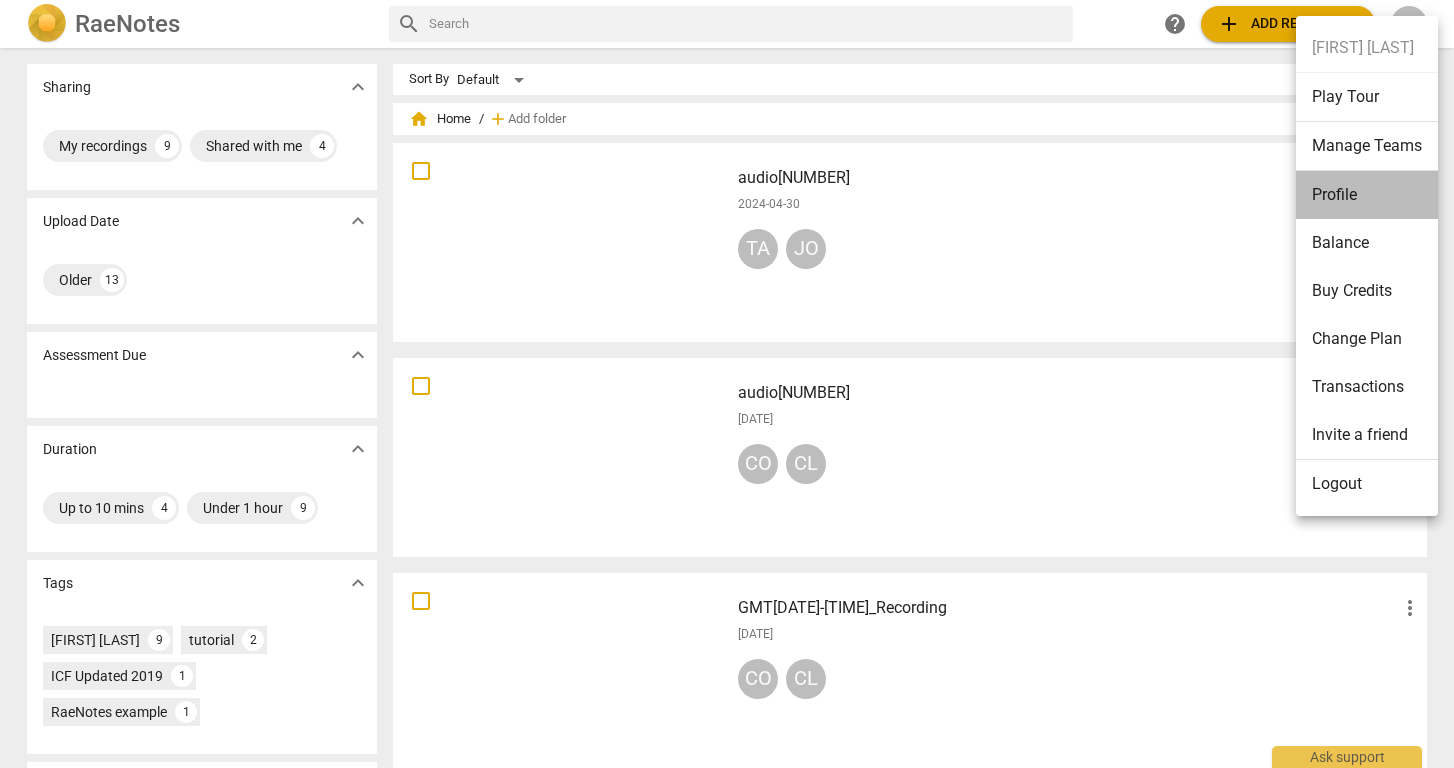 click on "Profile" at bounding box center (1367, 195) 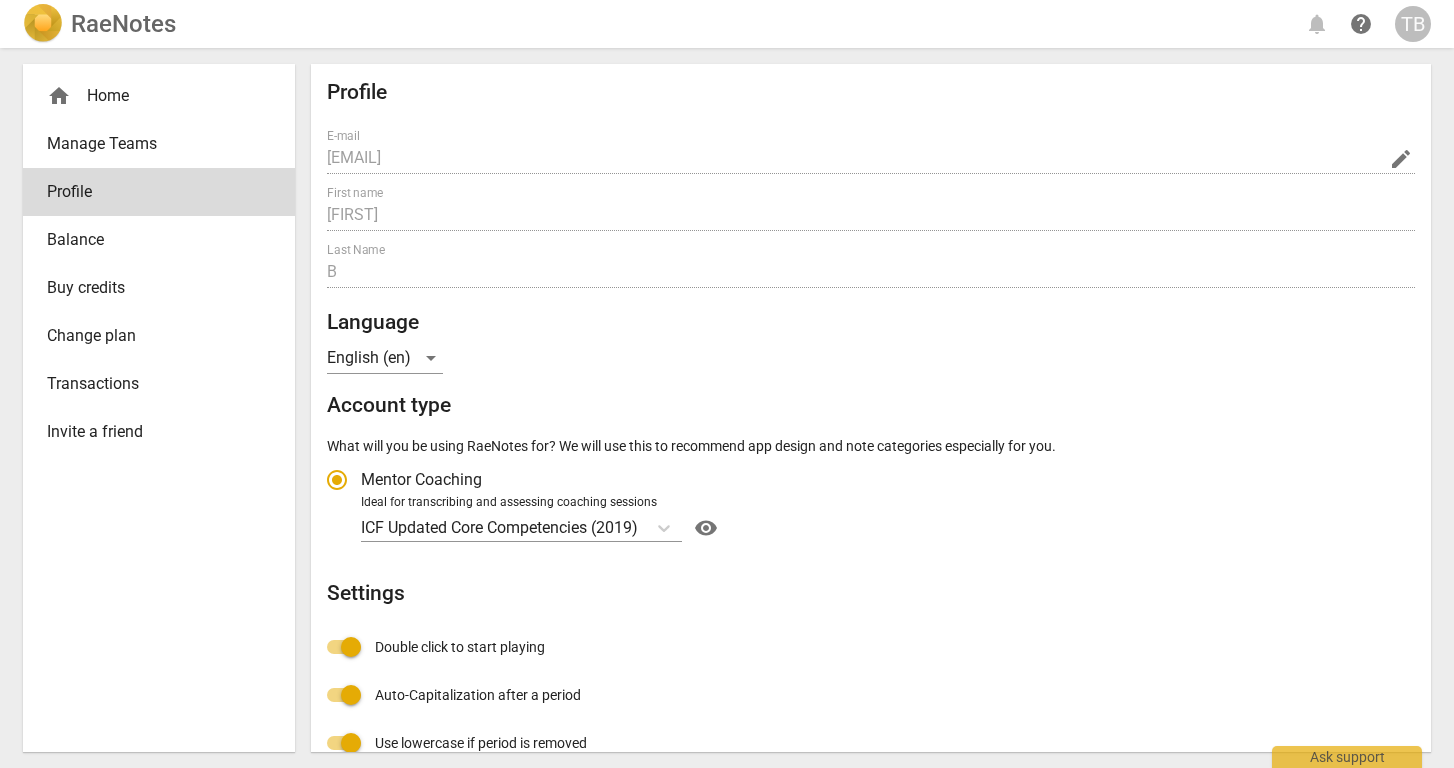 radio on "false" 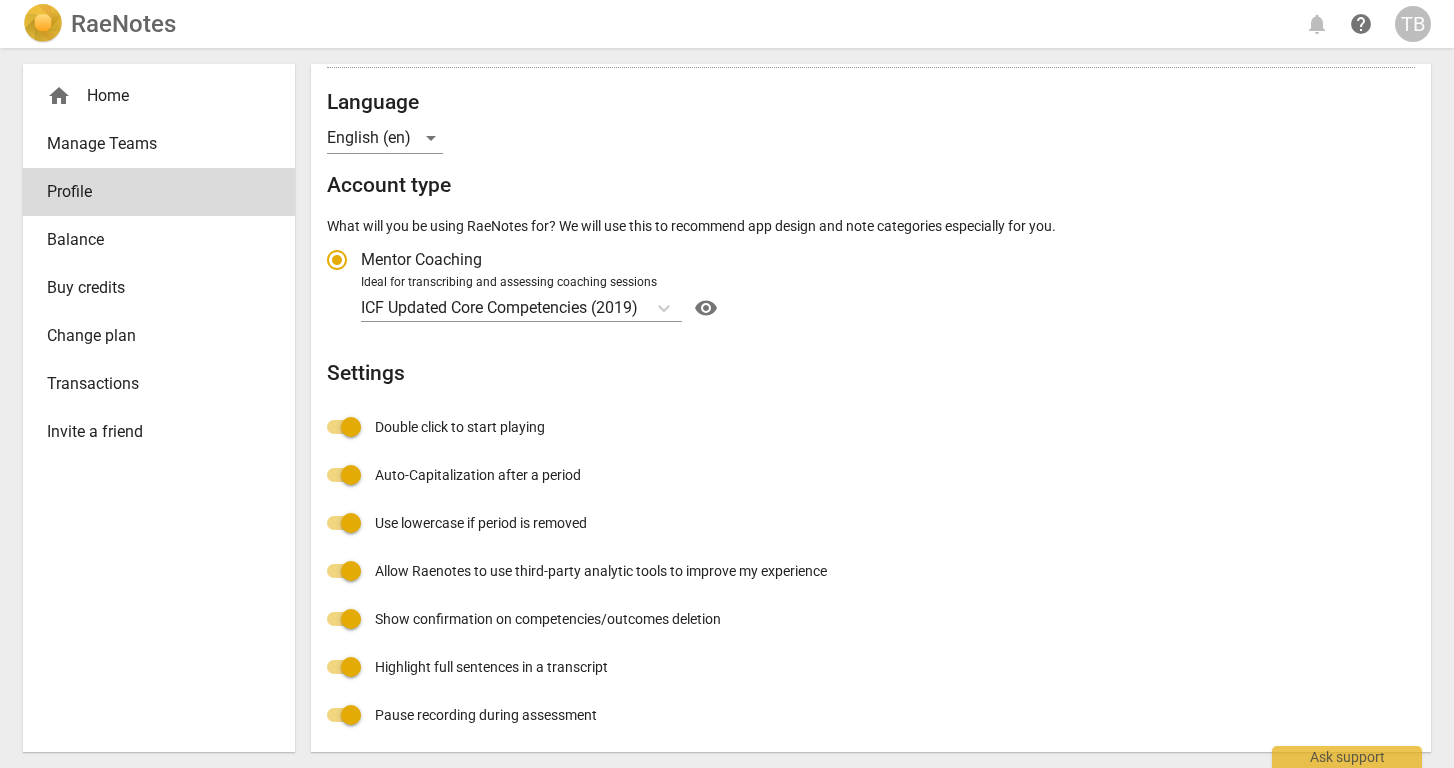 scroll, scrollTop: 218, scrollLeft: 0, axis: vertical 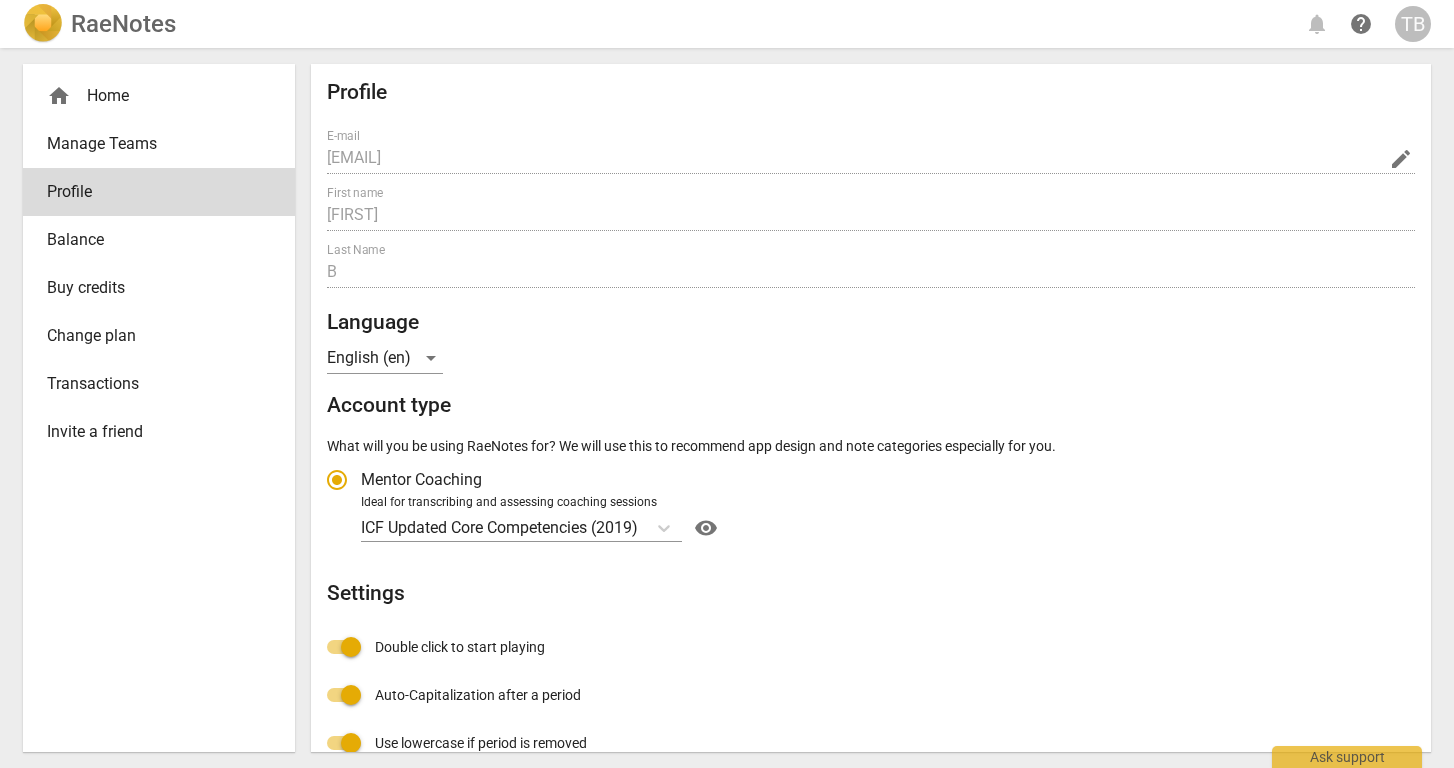 click on "Balance" at bounding box center [151, 240] 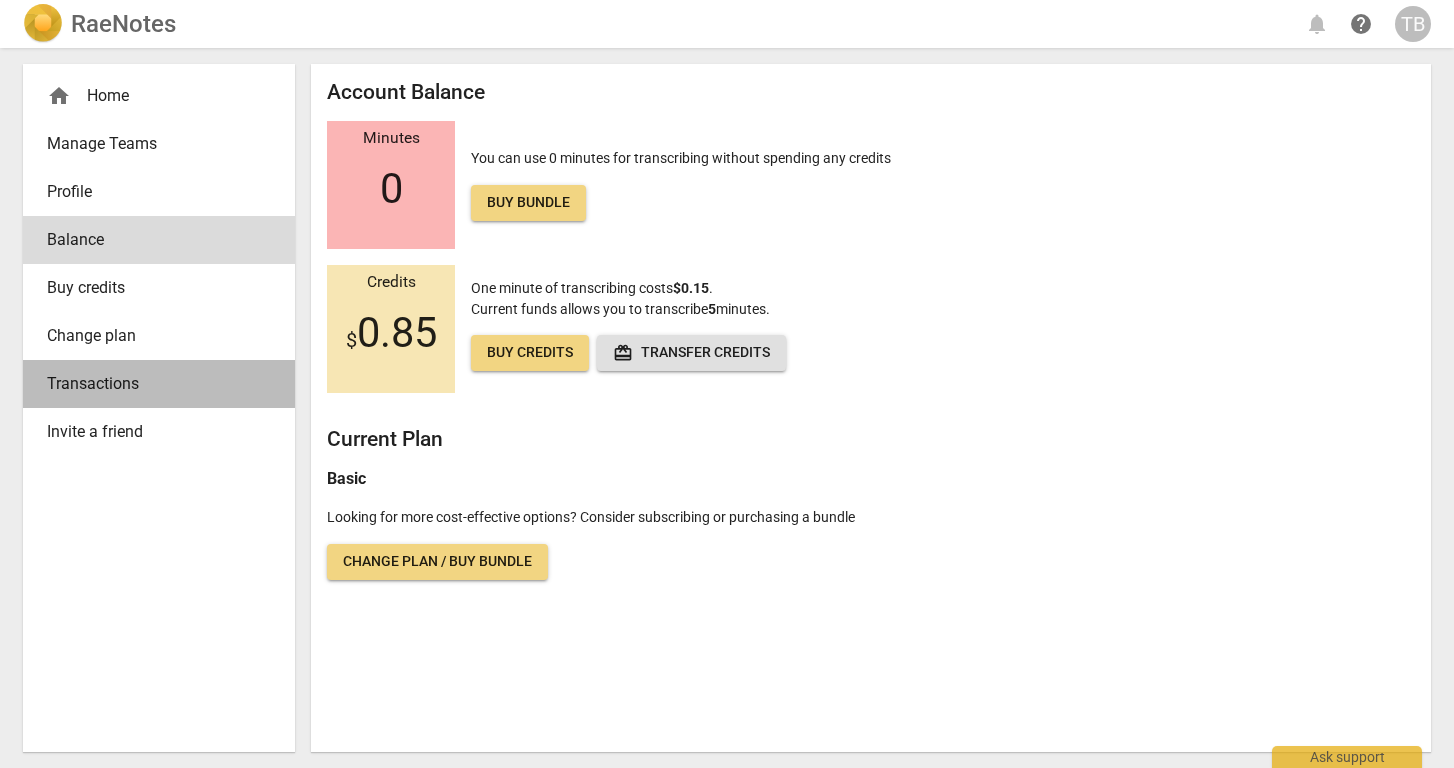 click on "Transactions" at bounding box center [159, 384] 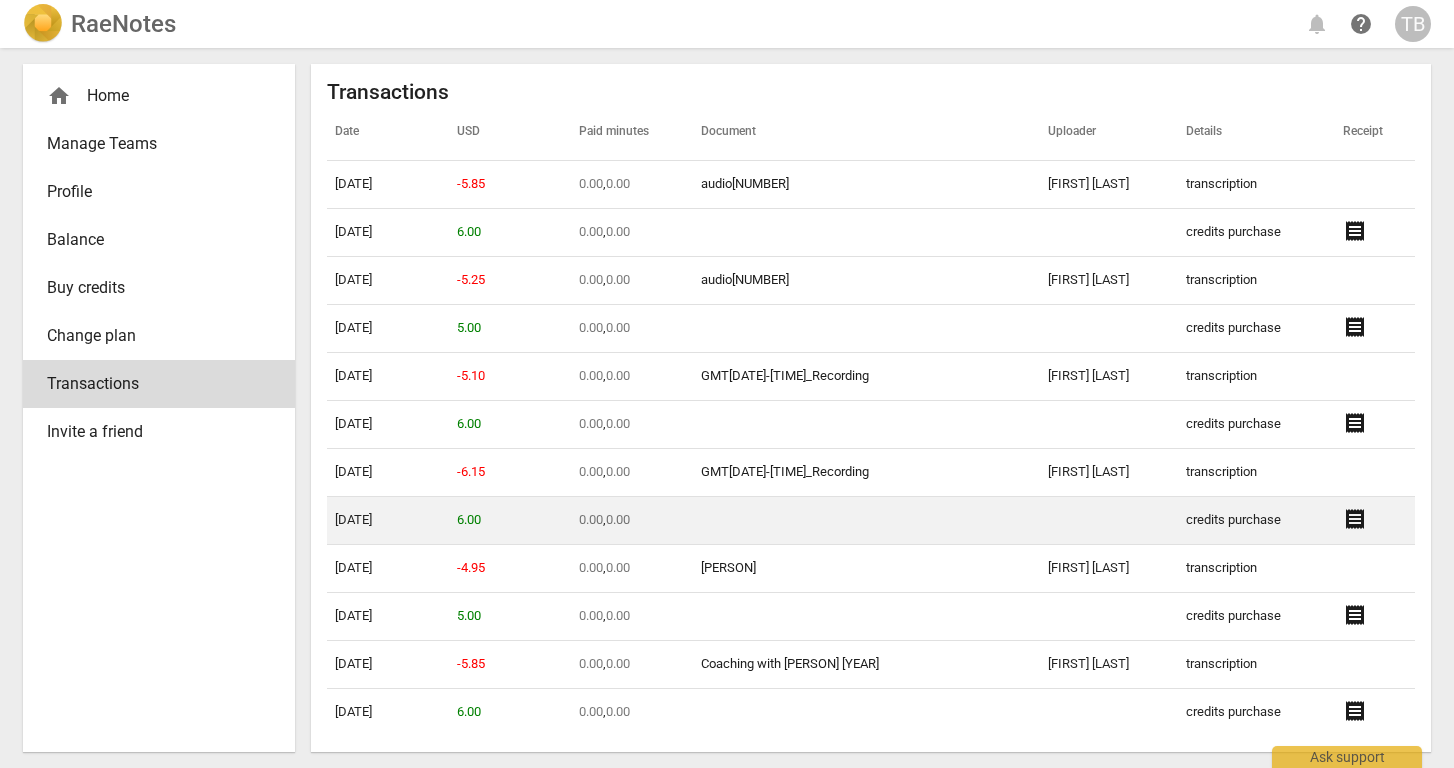 scroll, scrollTop: 0, scrollLeft: 0, axis: both 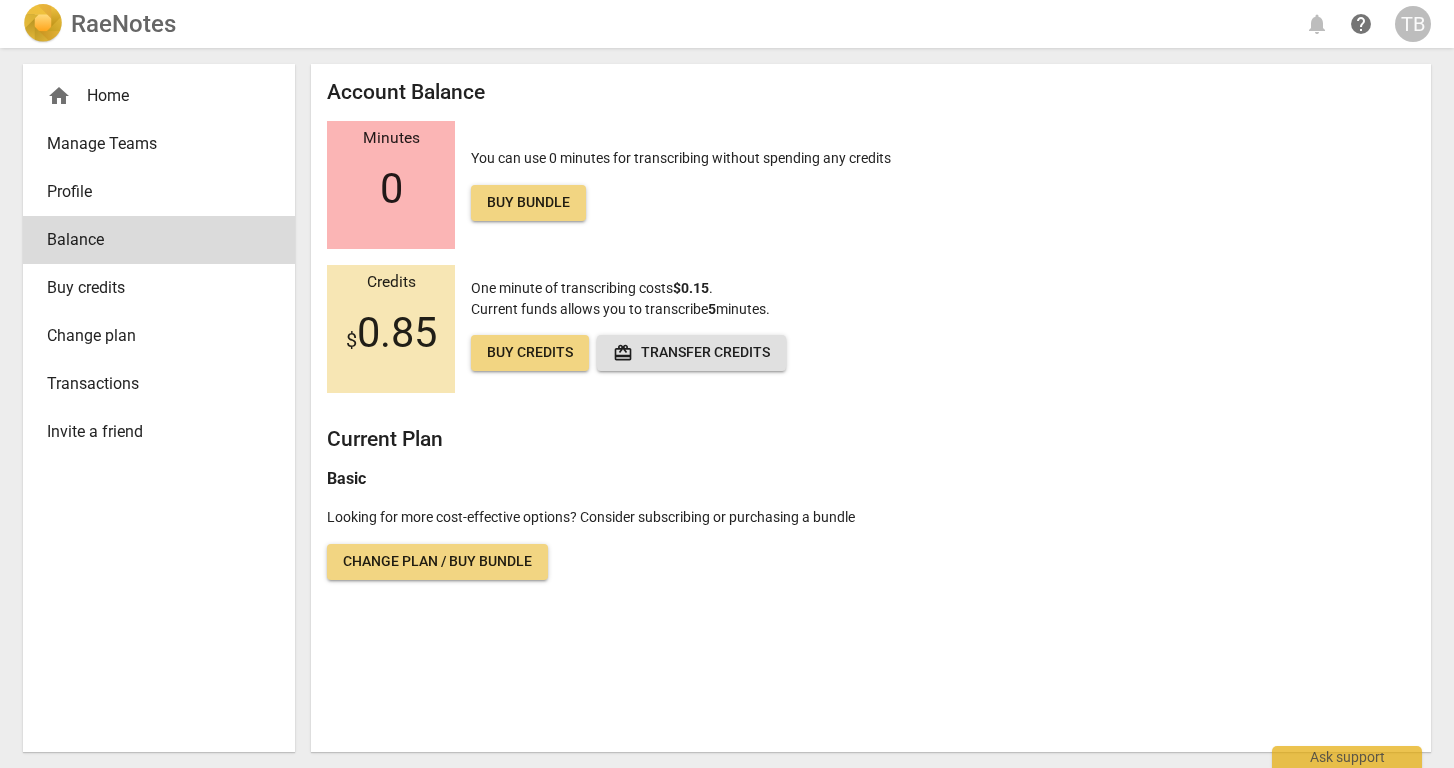 click on "home Home" at bounding box center [151, 96] 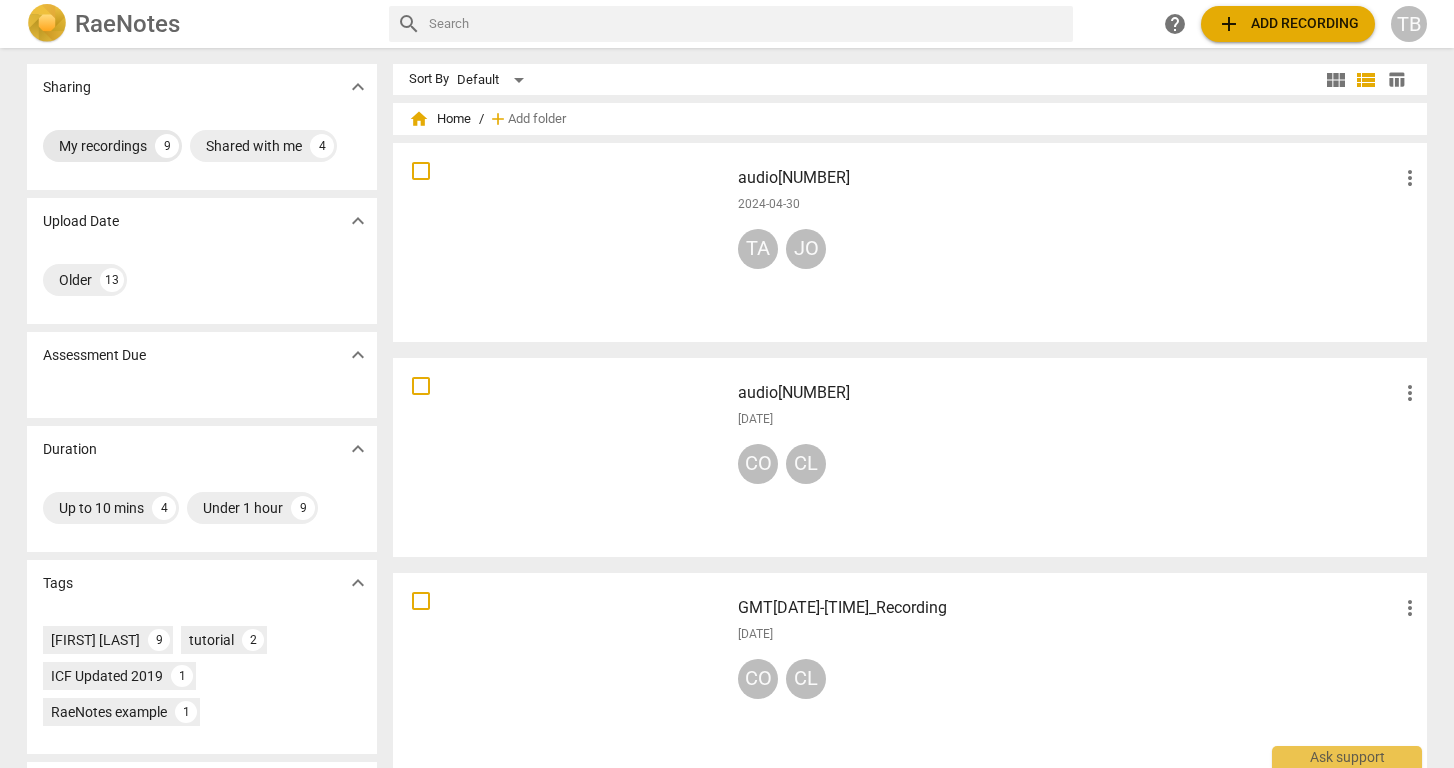 click on "My recordings" at bounding box center (103, 146) 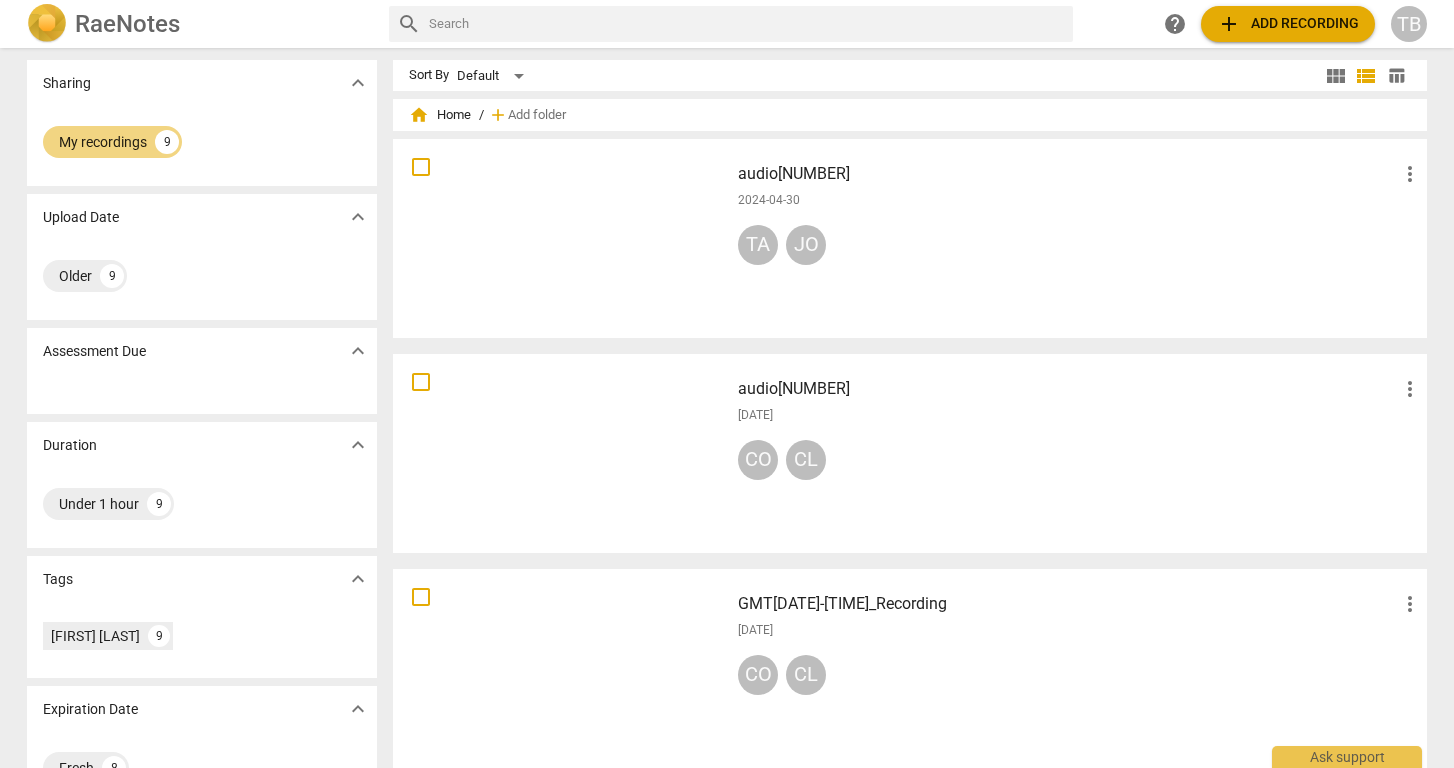 scroll, scrollTop: 6, scrollLeft: 0, axis: vertical 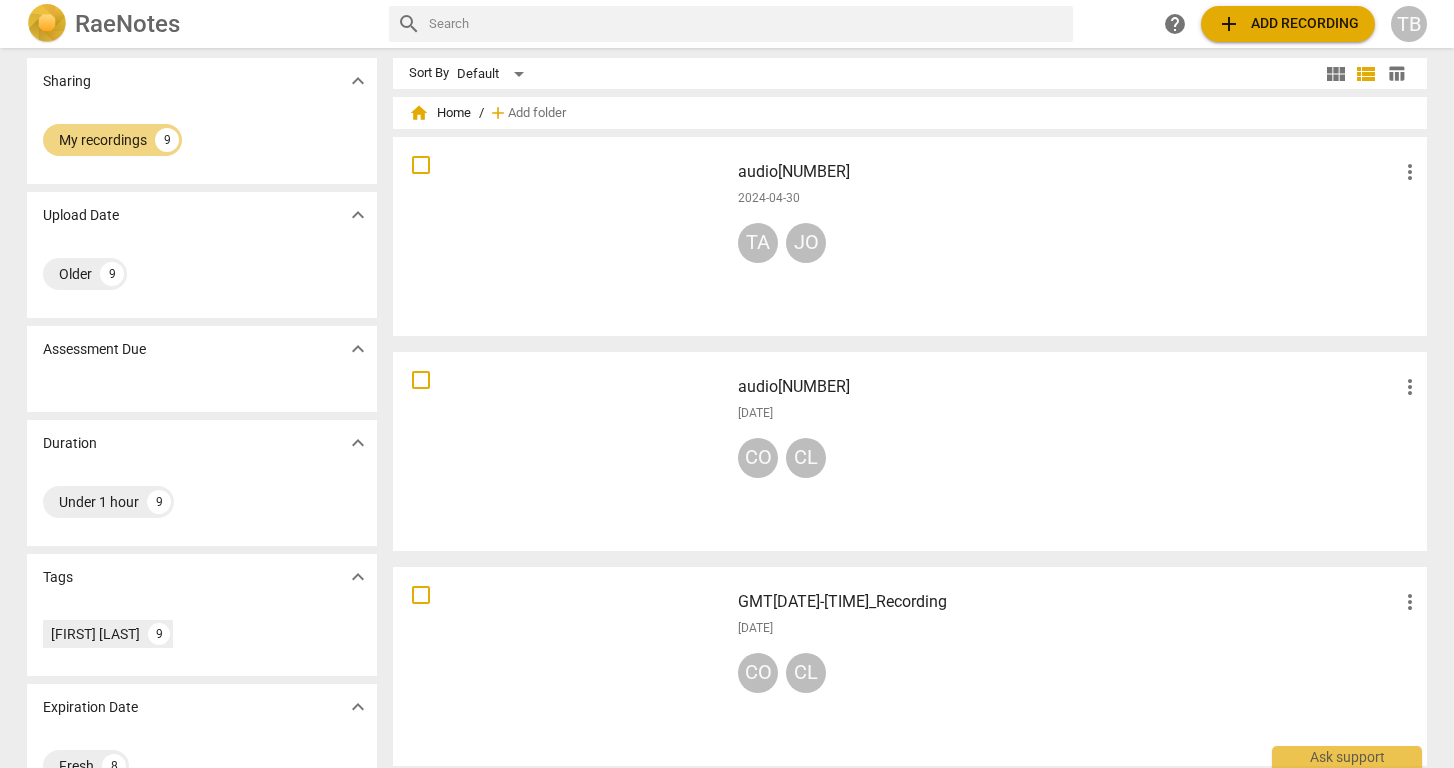 click at bounding box center [561, 236] 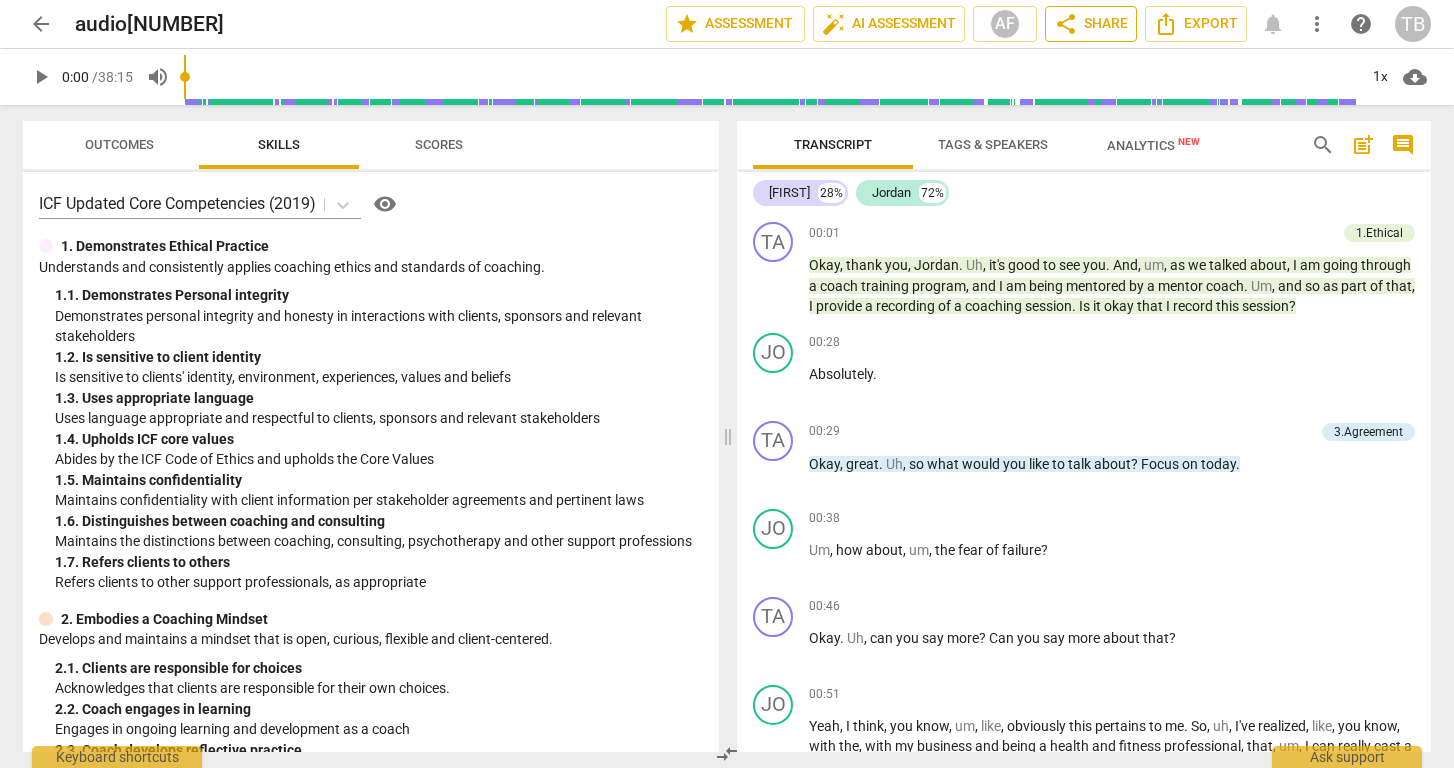 click on "share    Share" at bounding box center (1091, 24) 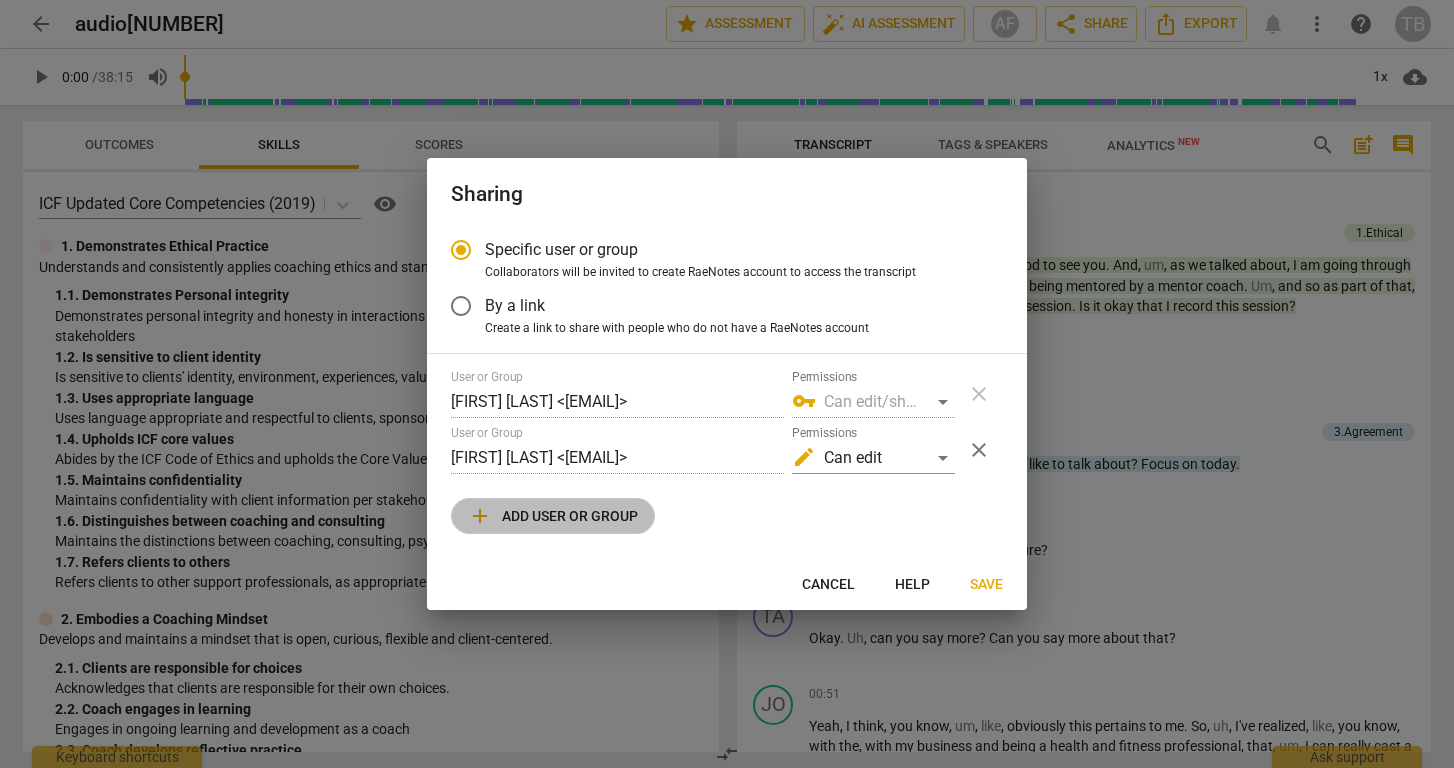 click on "add Add user or group" at bounding box center [553, 516] 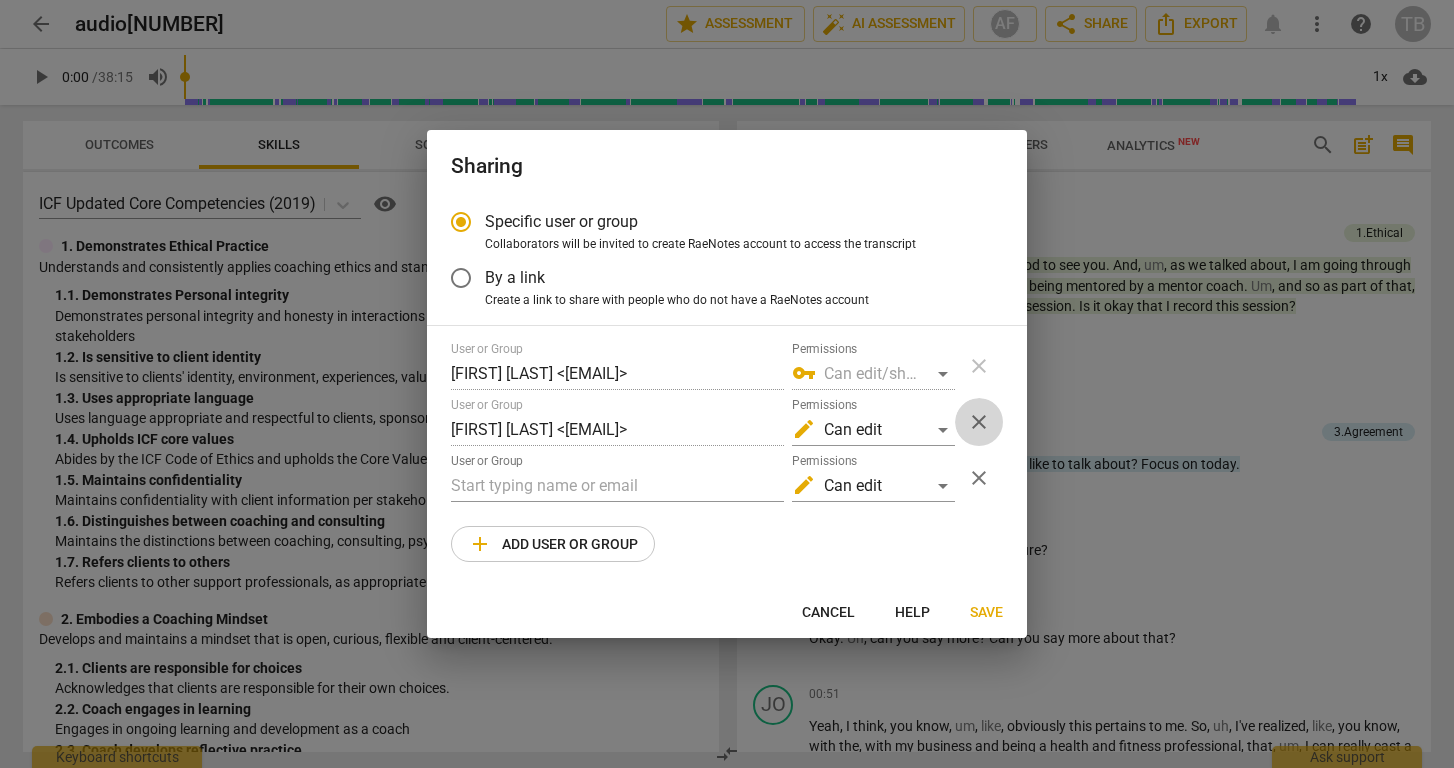 click on "close" at bounding box center (979, 422) 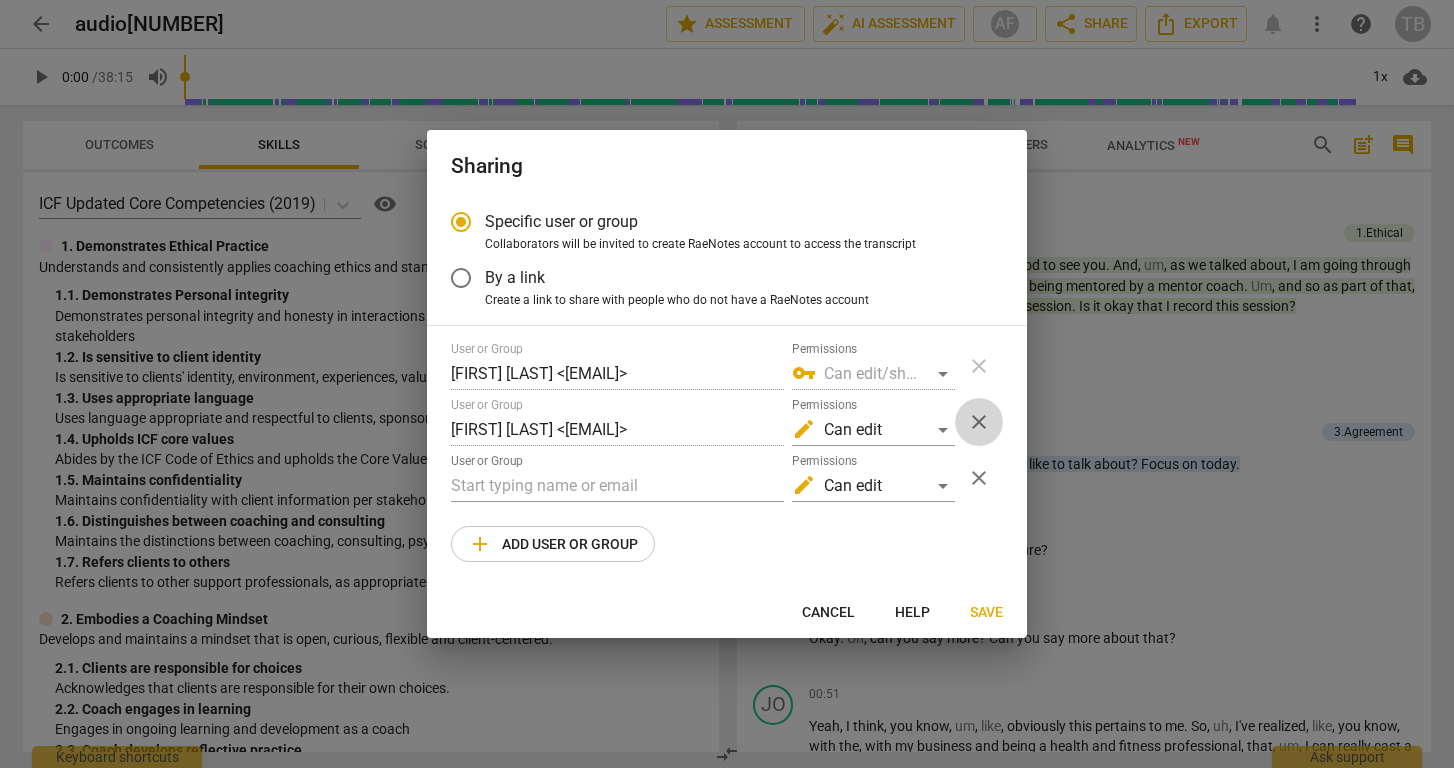 type 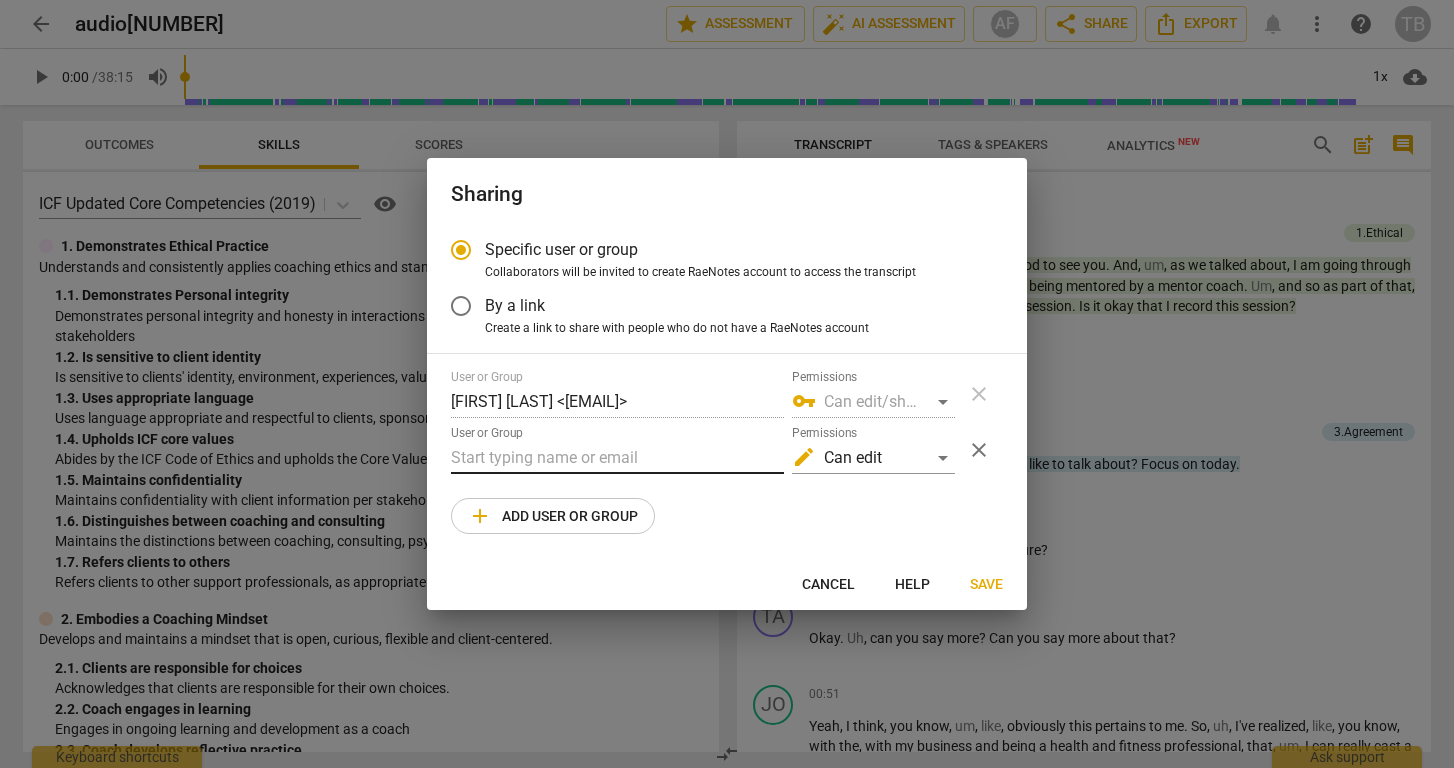 type 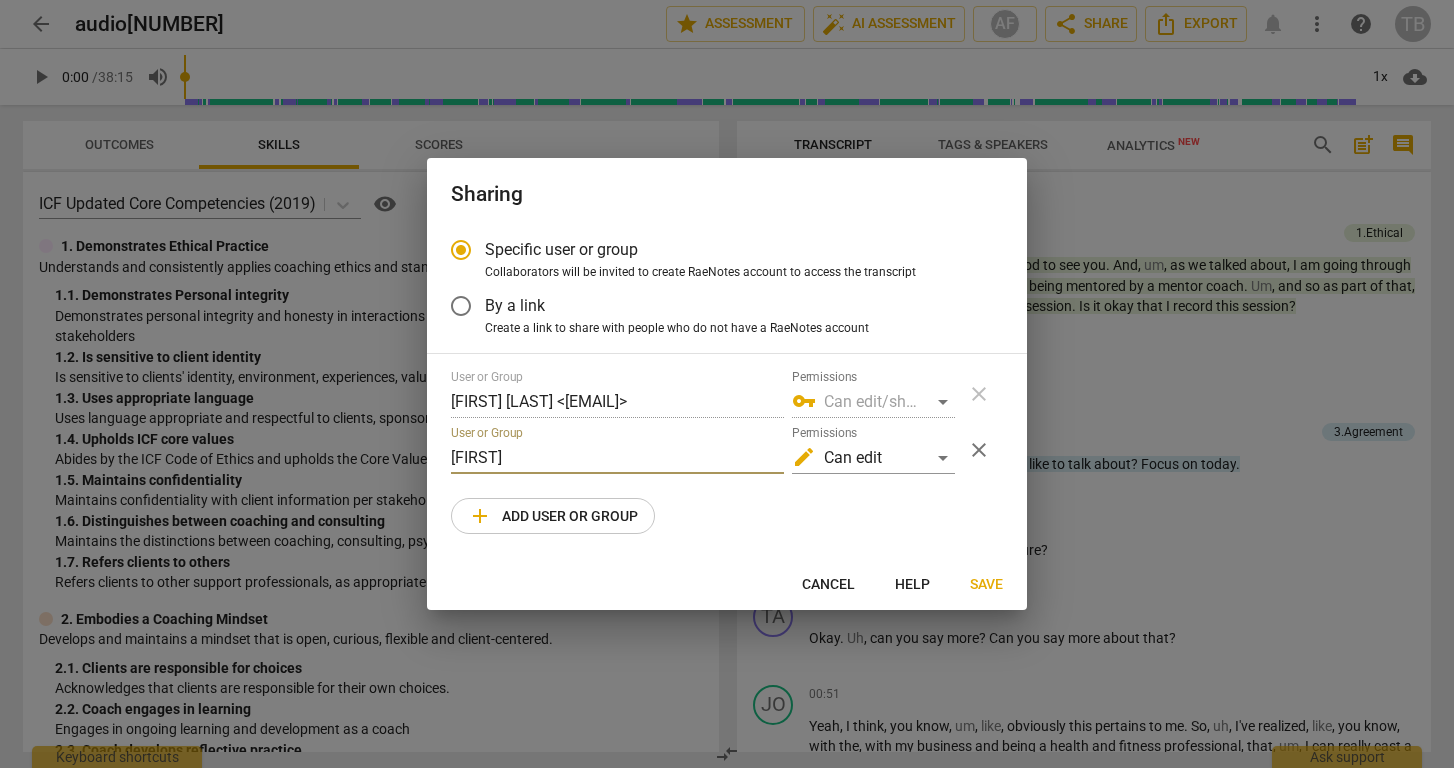 type on "u" 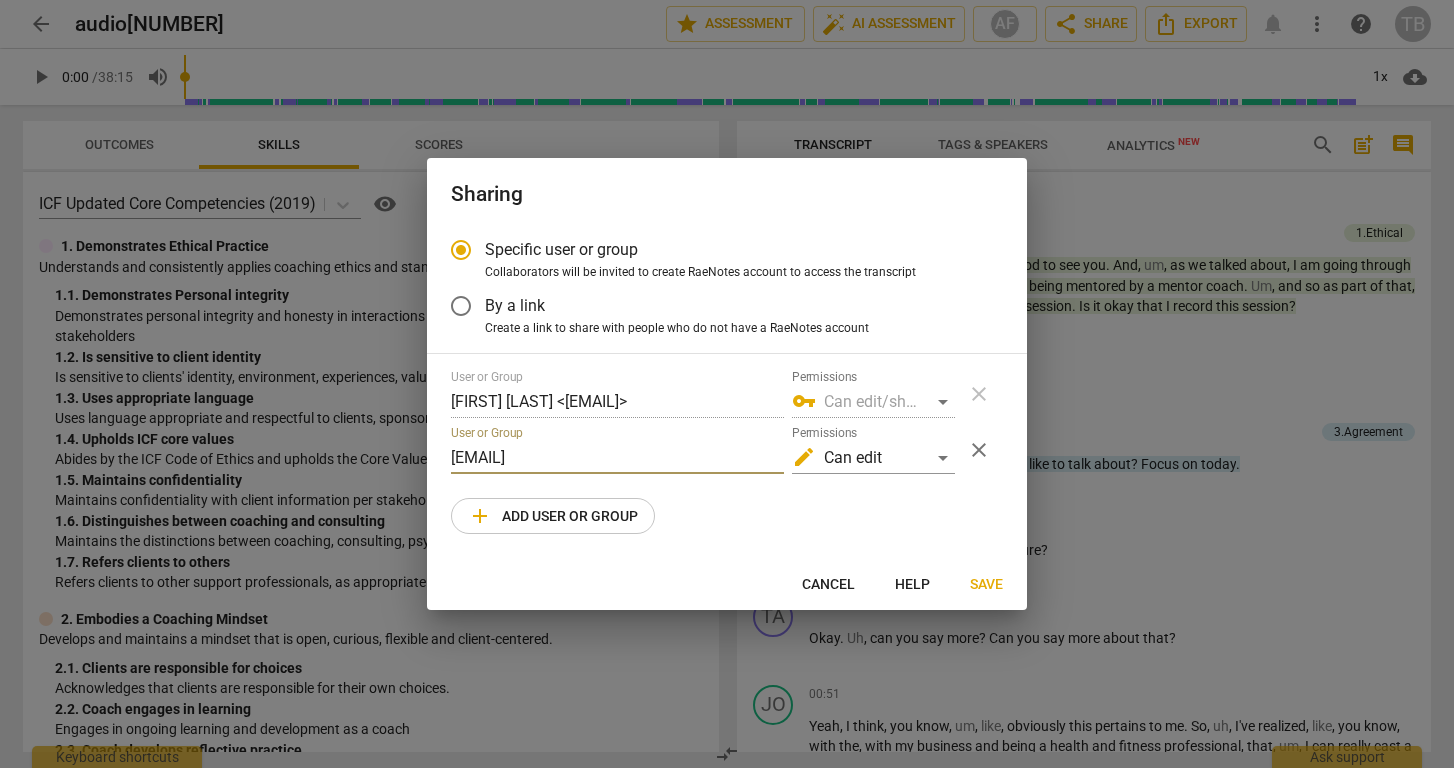 type on "[EMAIL]" 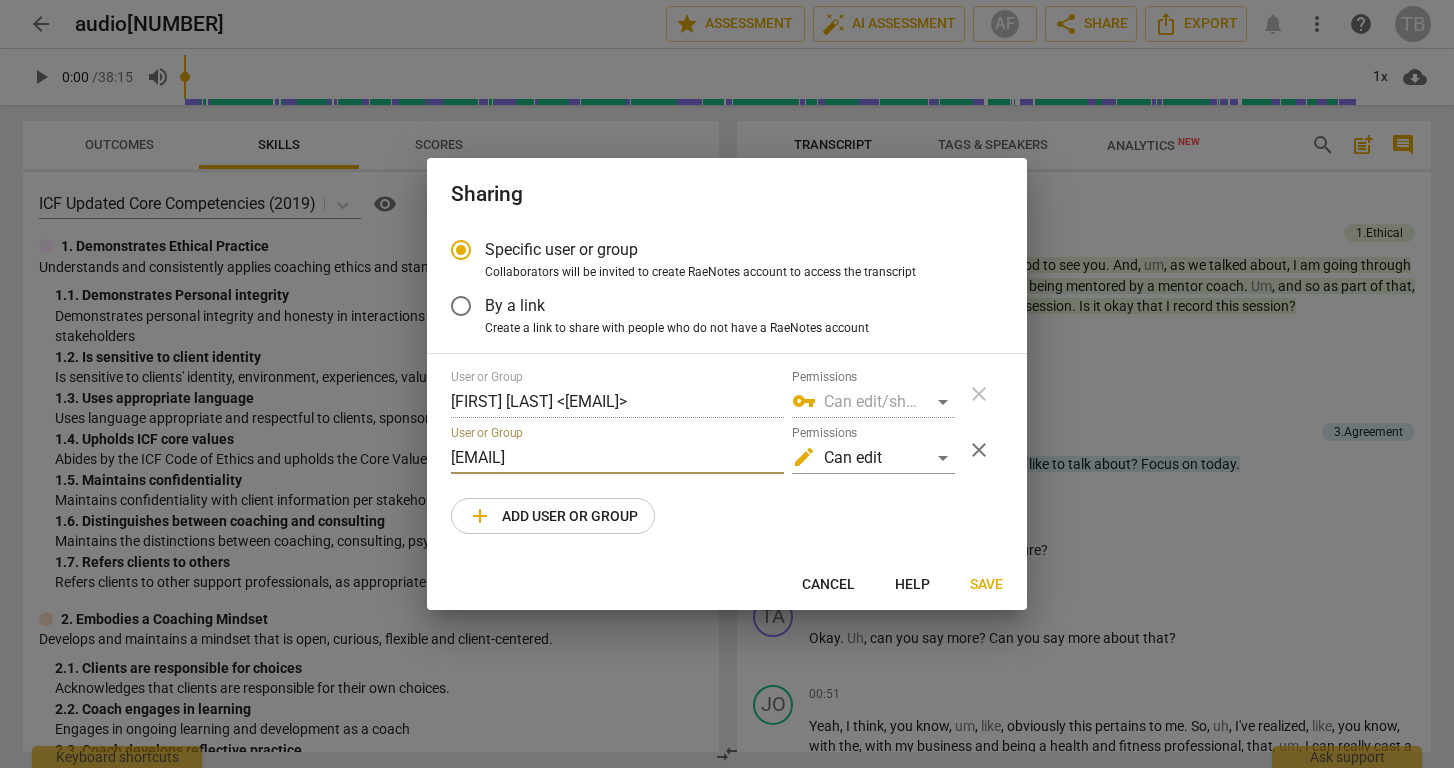click on "User or Group [FIRST] [LAST] <[EMAIL]> Permissions vpn_key Can edit/share close User or Group [EMAIL] Permissions edit Can edit close add Add user or group" at bounding box center [727, 452] 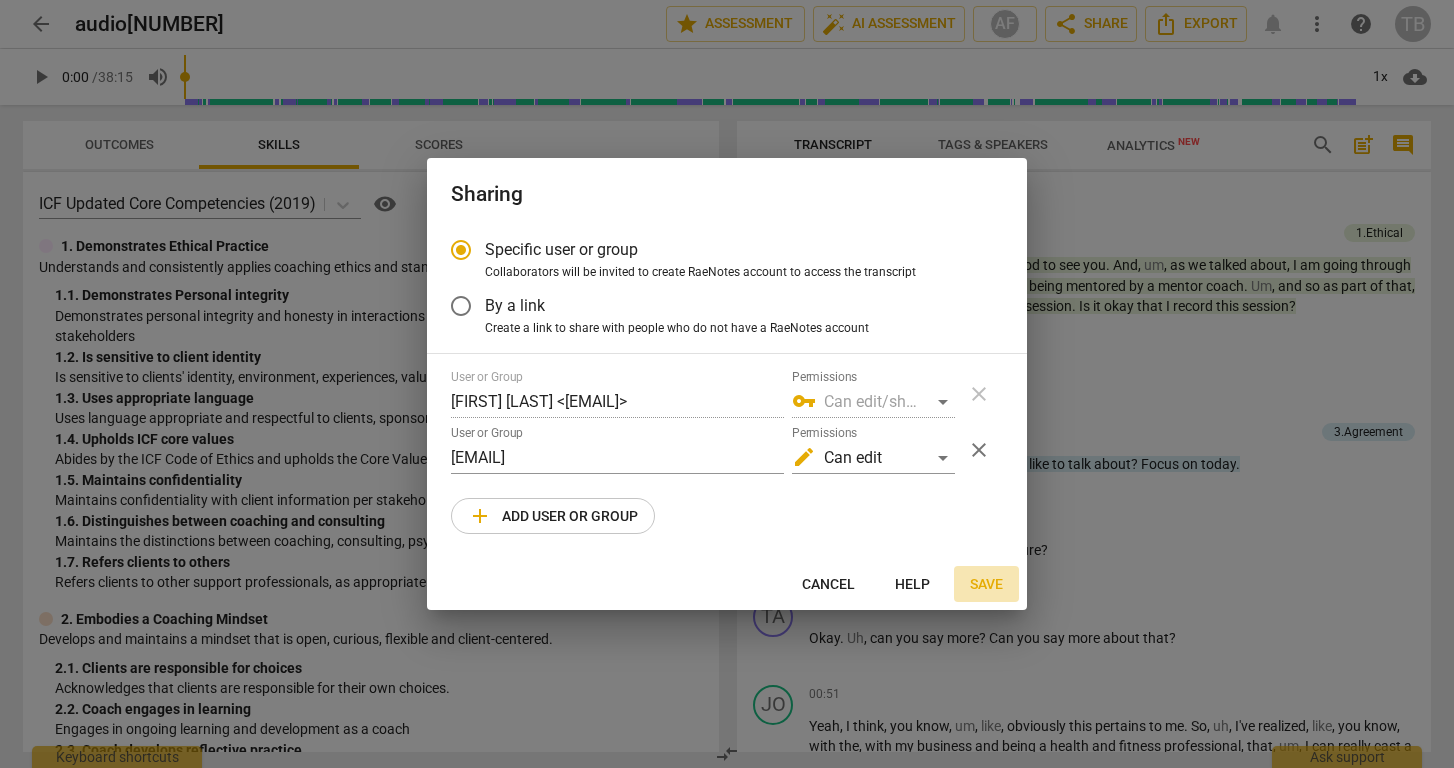 click on "Save" at bounding box center (986, 585) 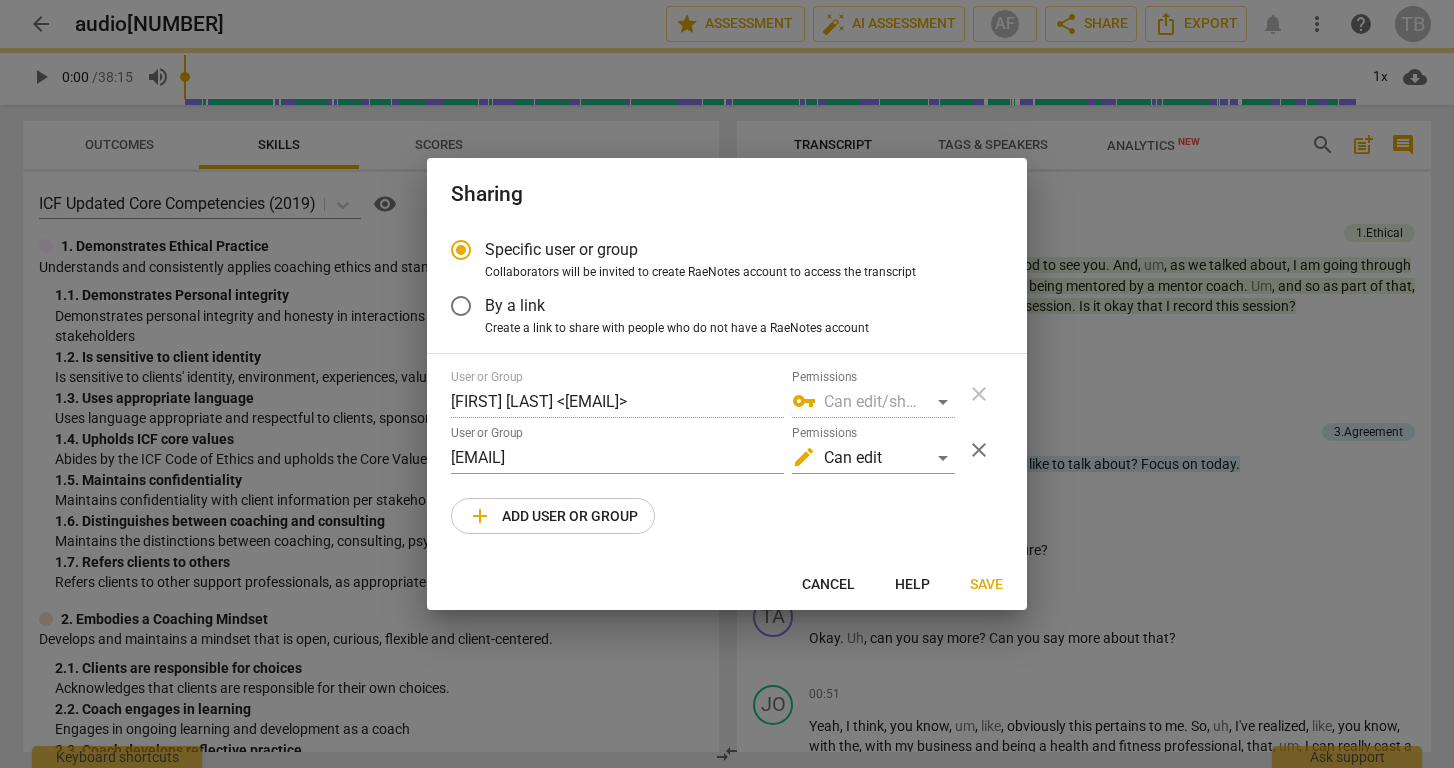 radio on "false" 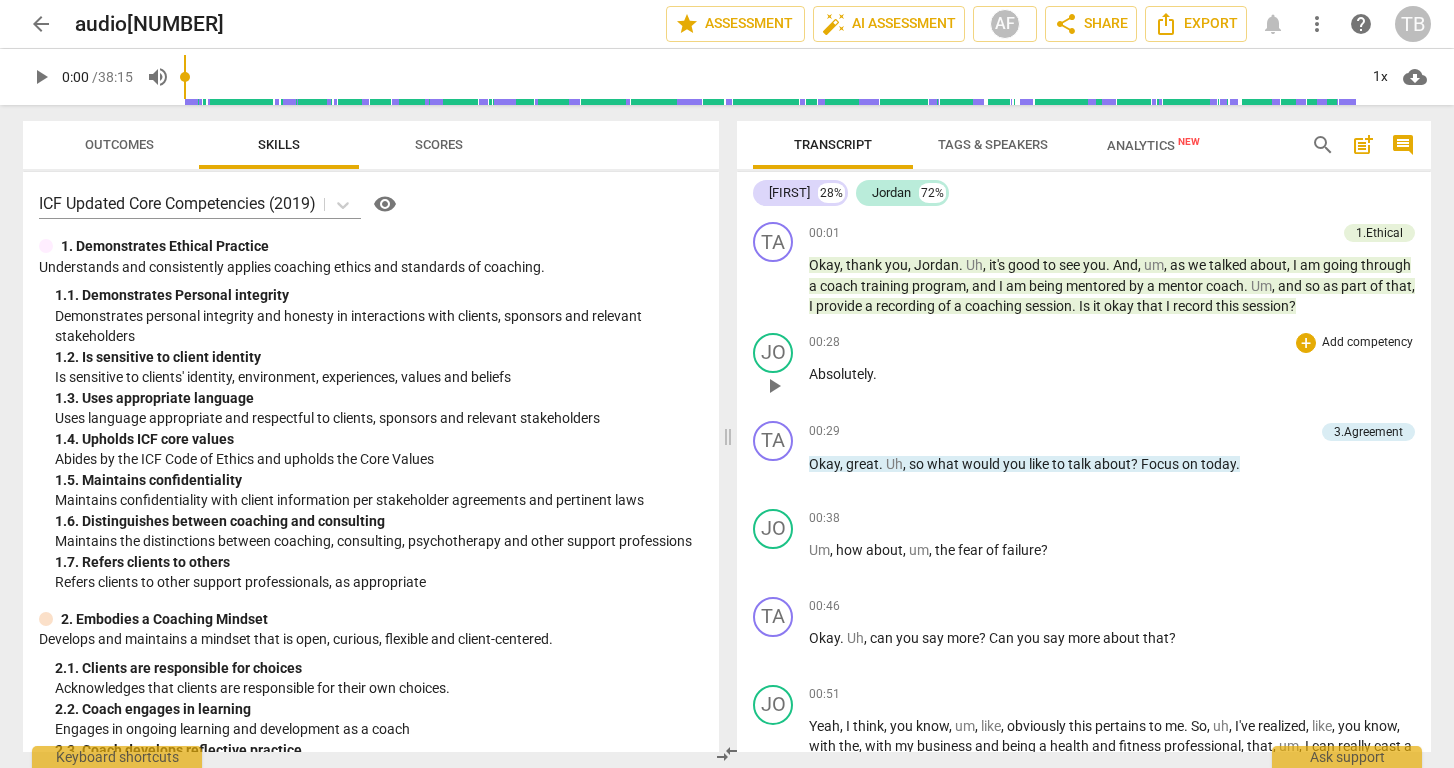 scroll, scrollTop: 0, scrollLeft: 0, axis: both 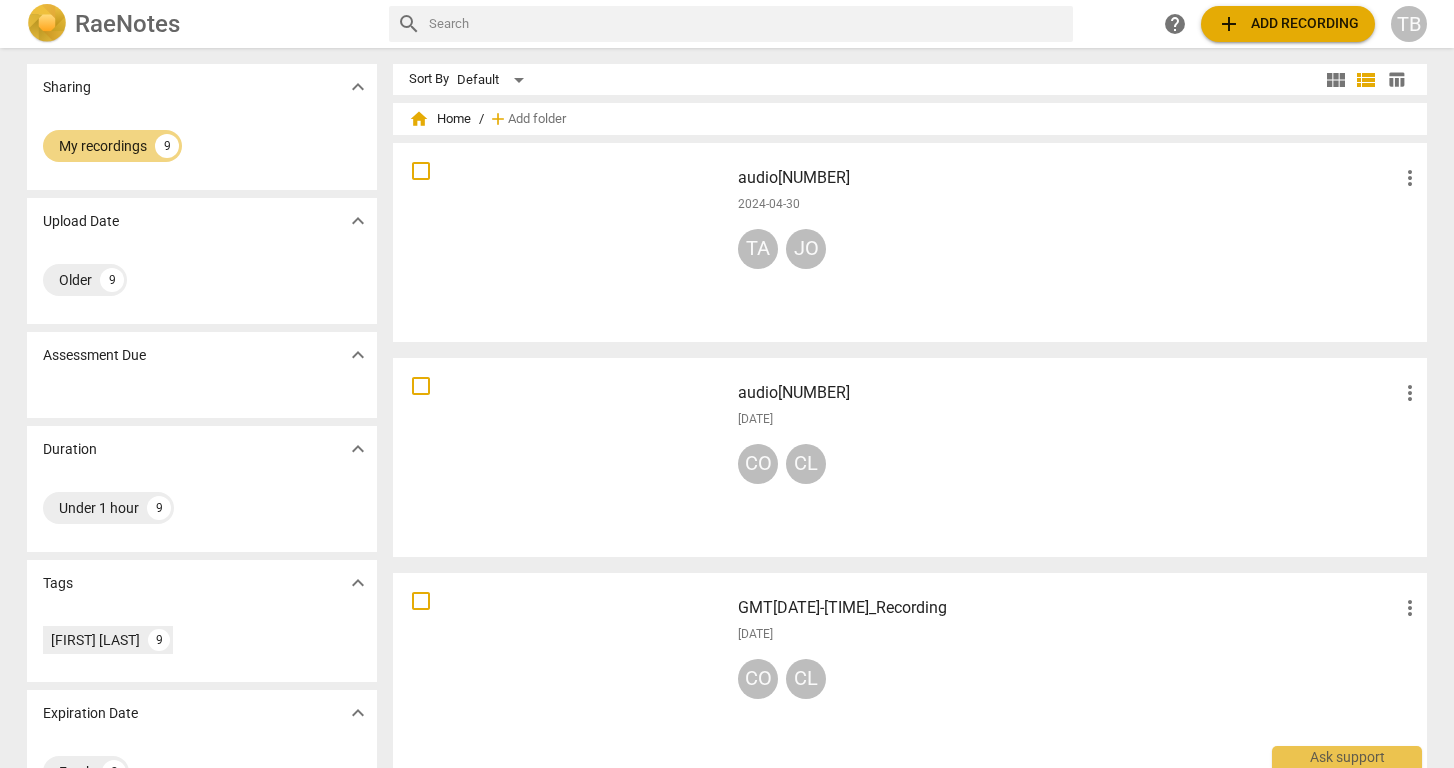 click at bounding box center (561, 457) 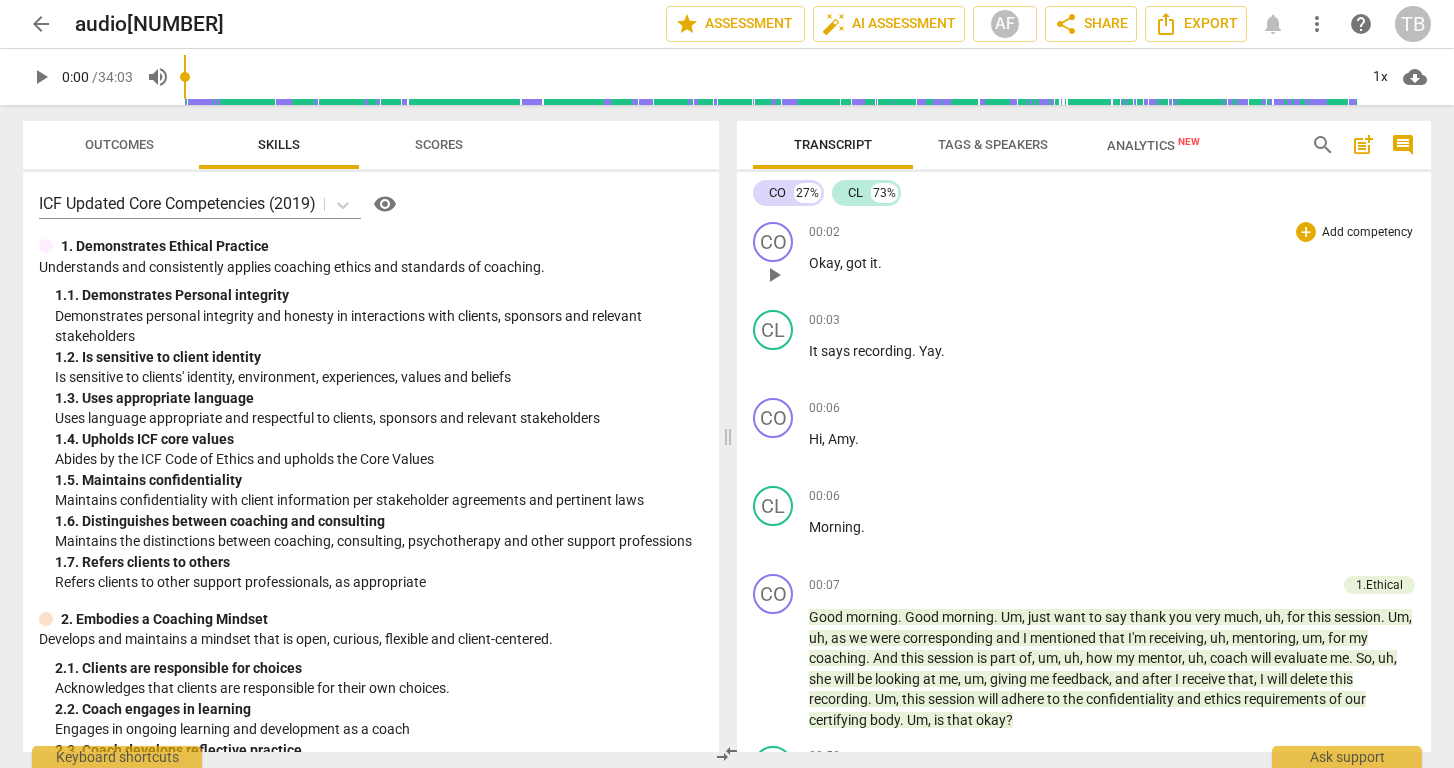 scroll, scrollTop: 0, scrollLeft: 0, axis: both 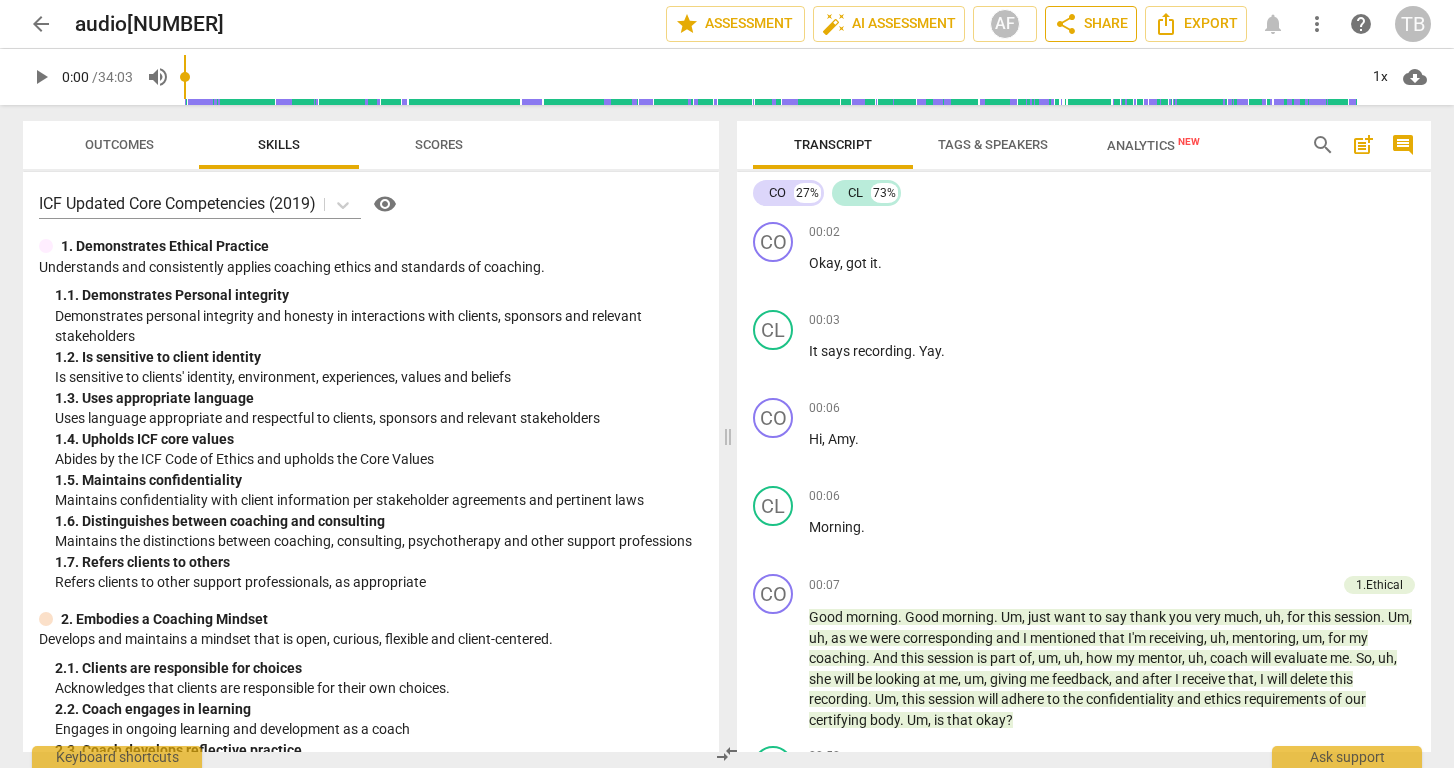 click on "share    Share" at bounding box center [1091, 24] 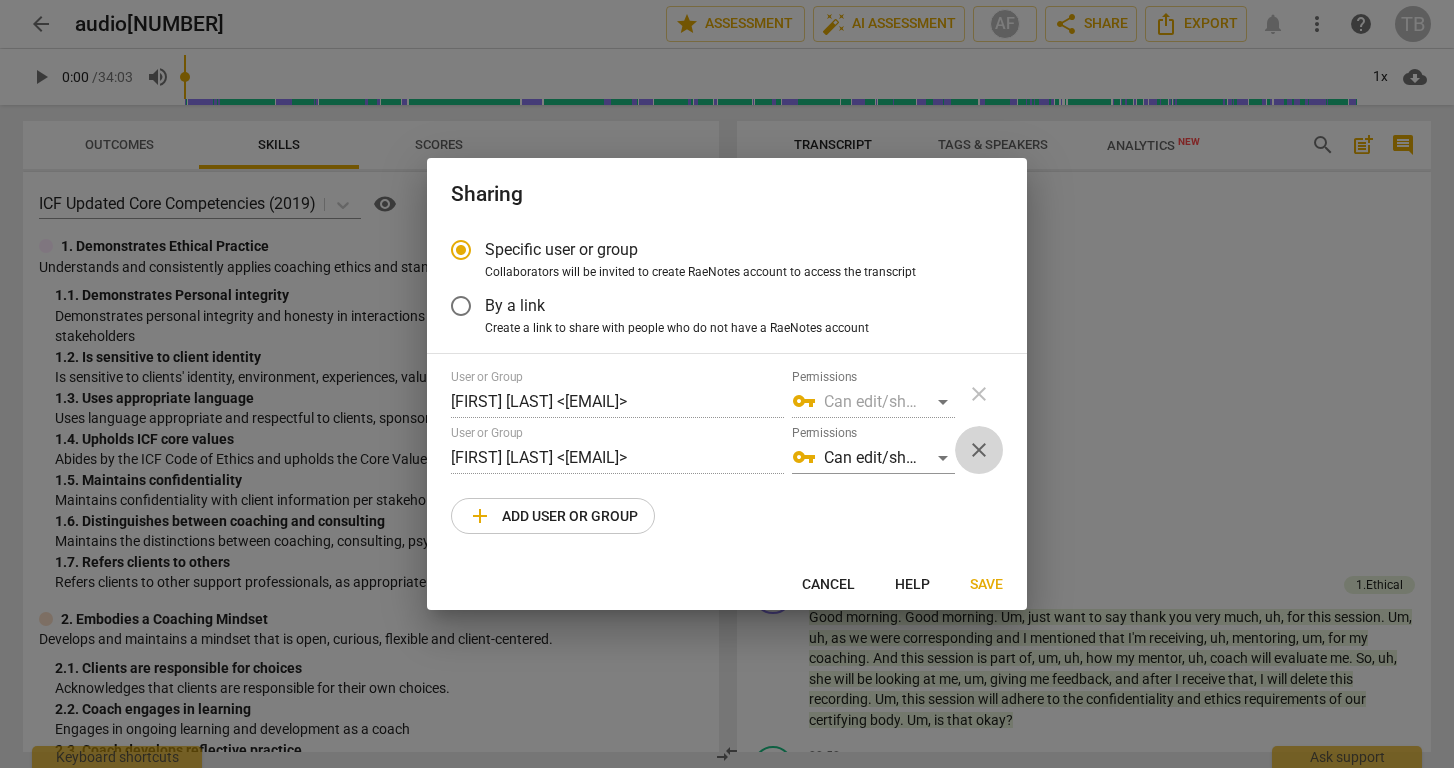 click on "close" at bounding box center [979, 450] 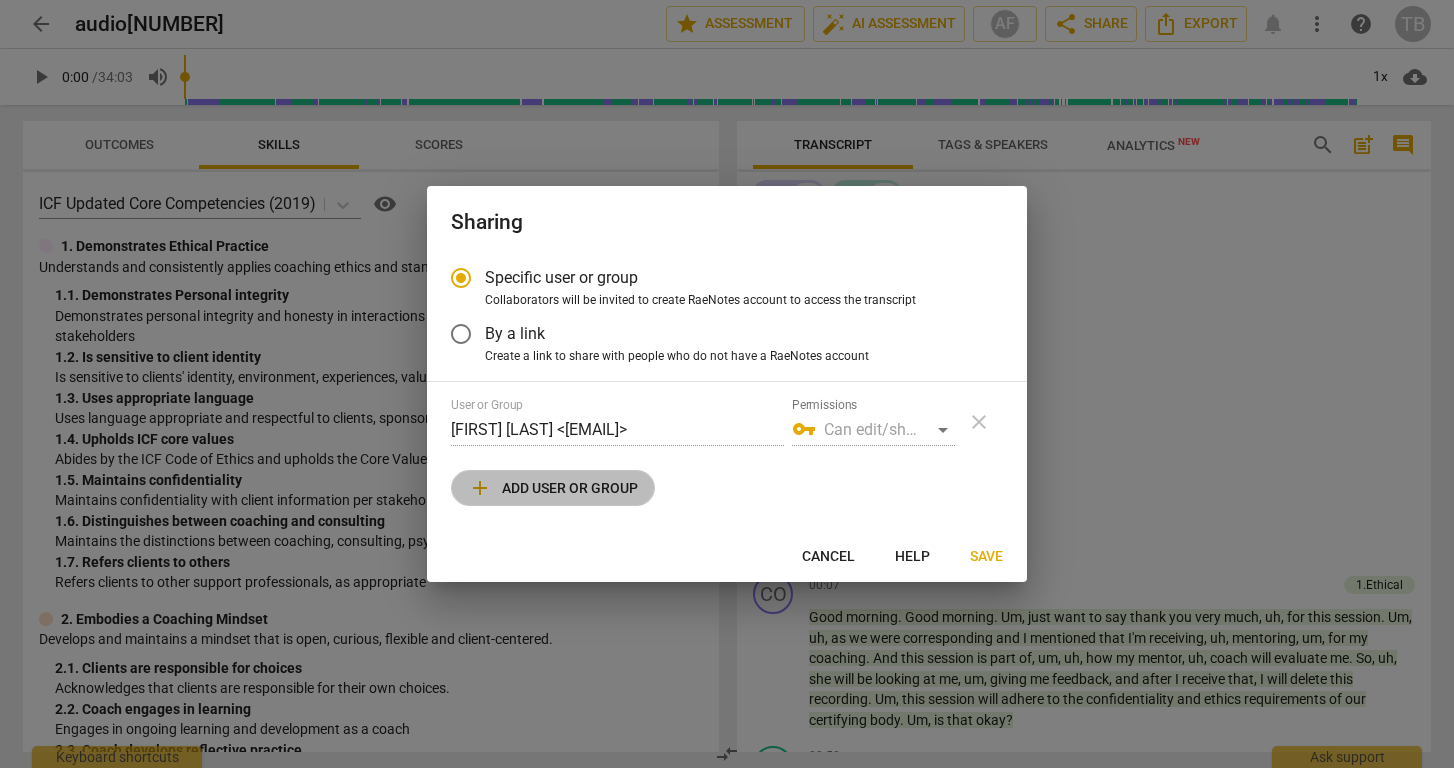 click on "add Add user or group" at bounding box center [553, 488] 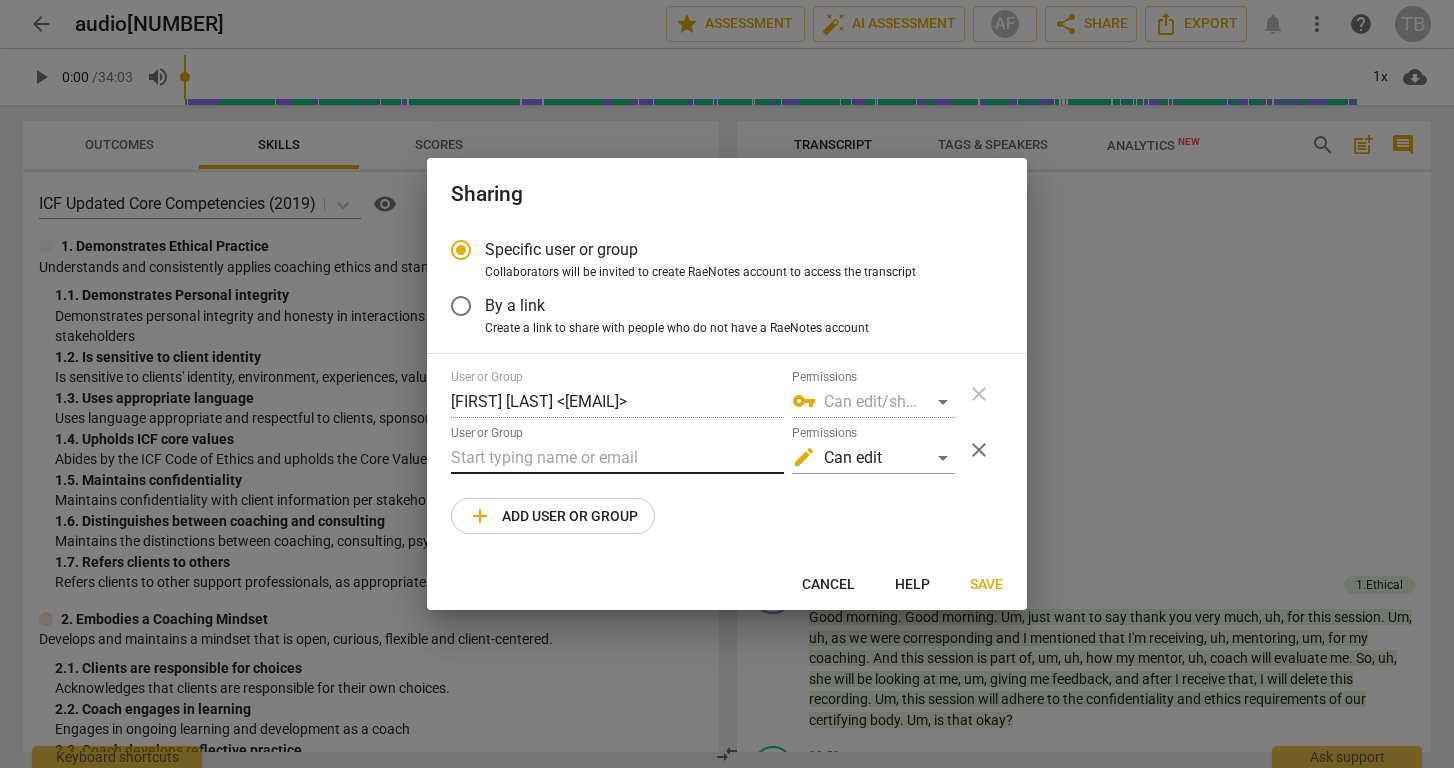 click at bounding box center (617, 458) 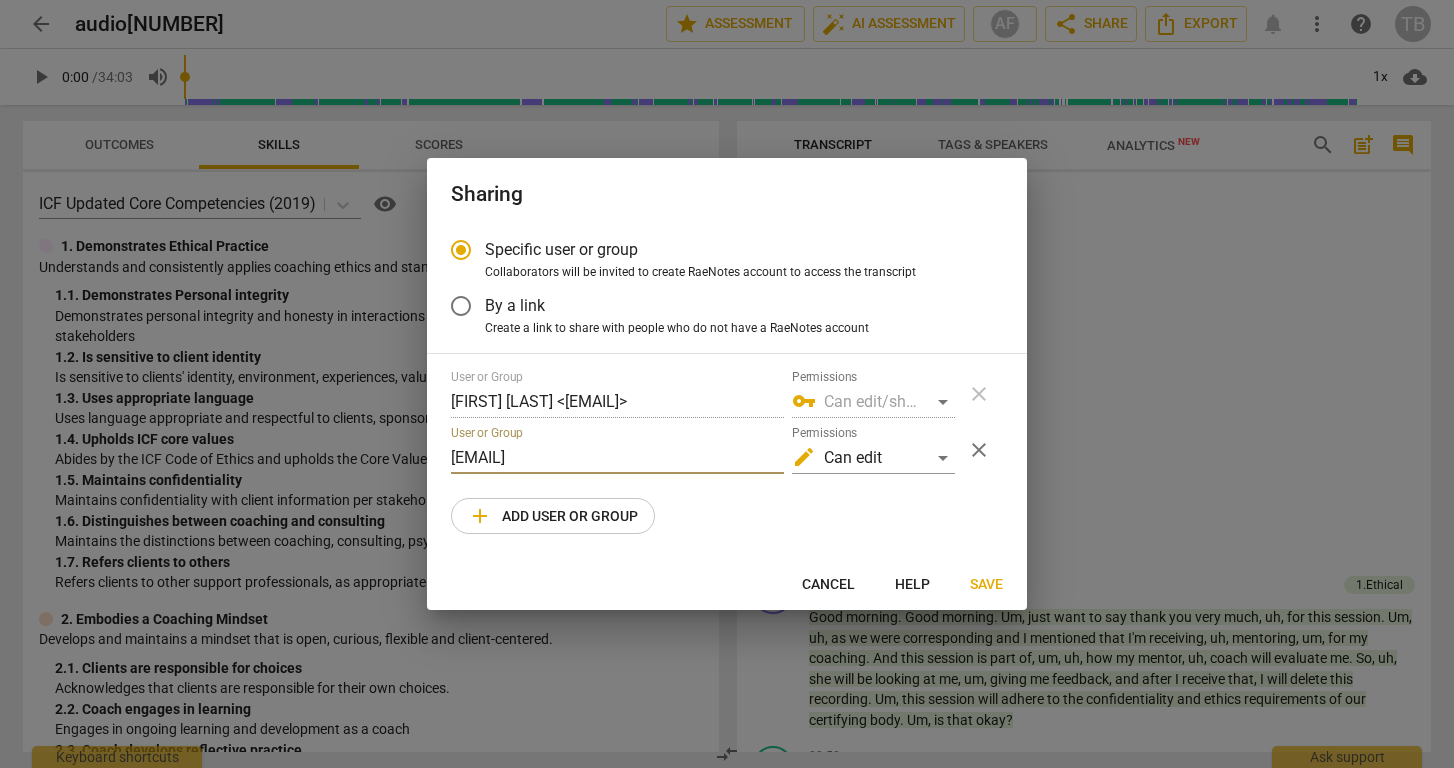 type on "[EMAIL]" 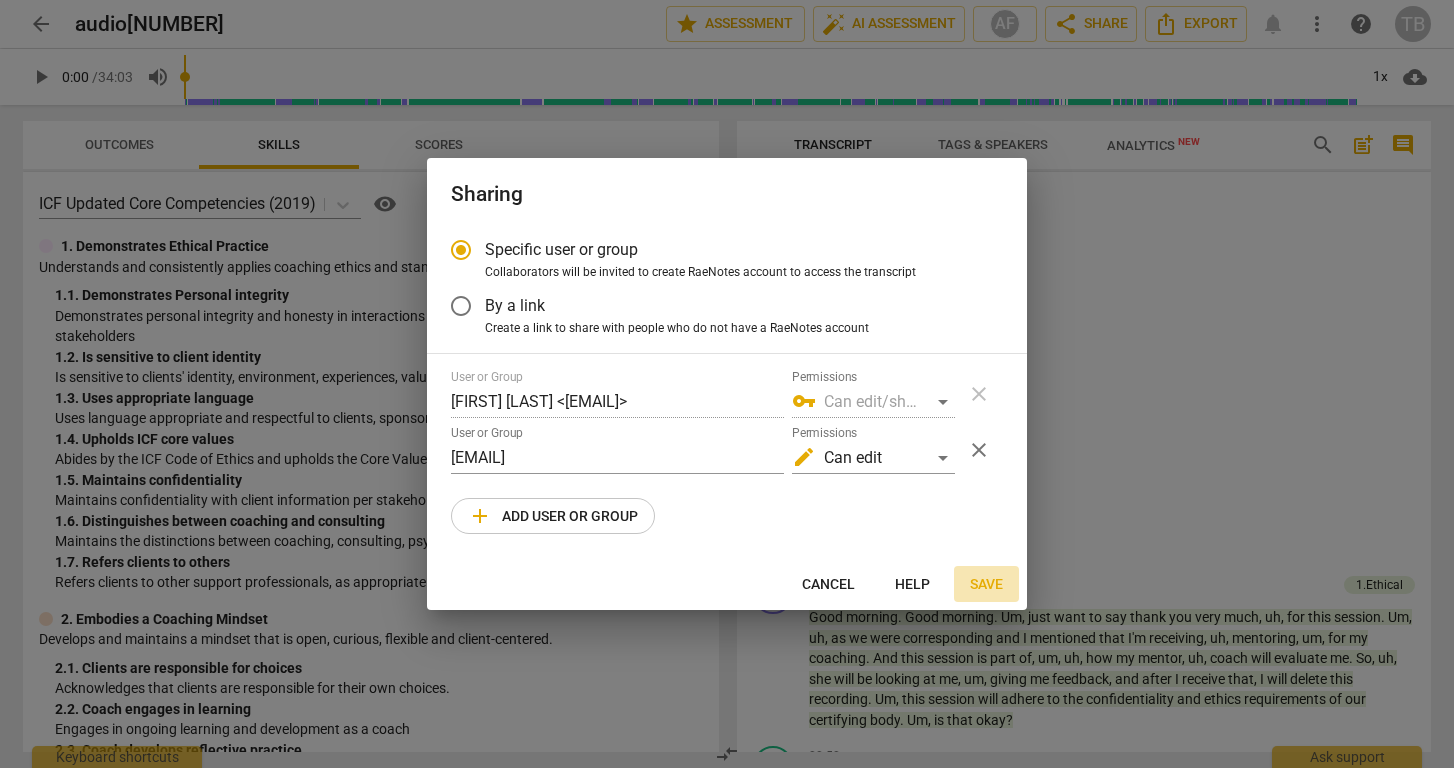 click on "Save" at bounding box center (986, 584) 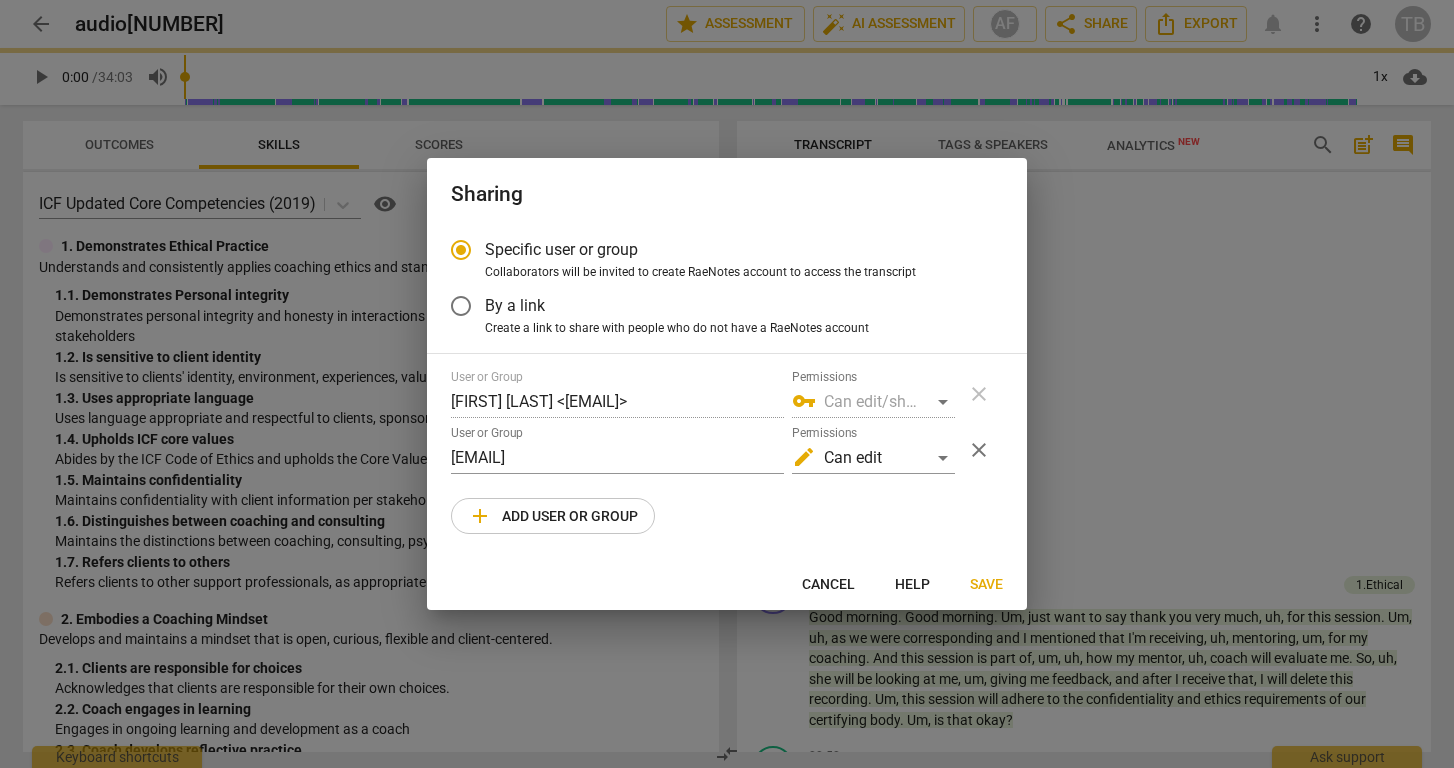 radio on "false" 